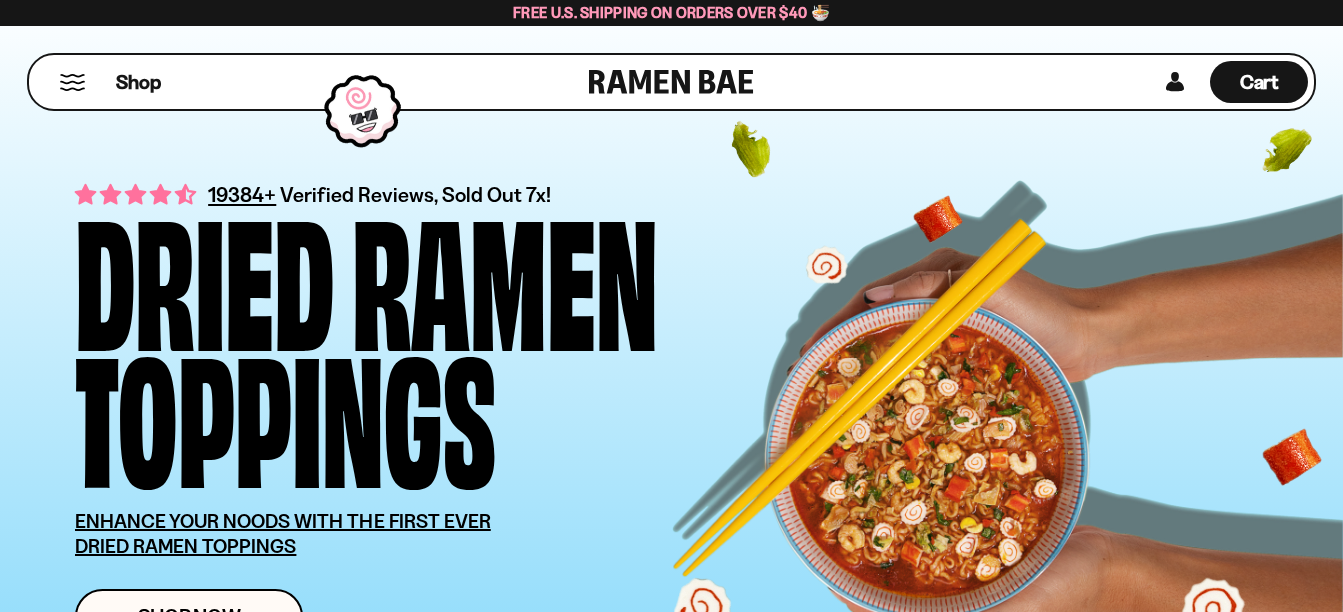 scroll, scrollTop: 0, scrollLeft: 0, axis: both 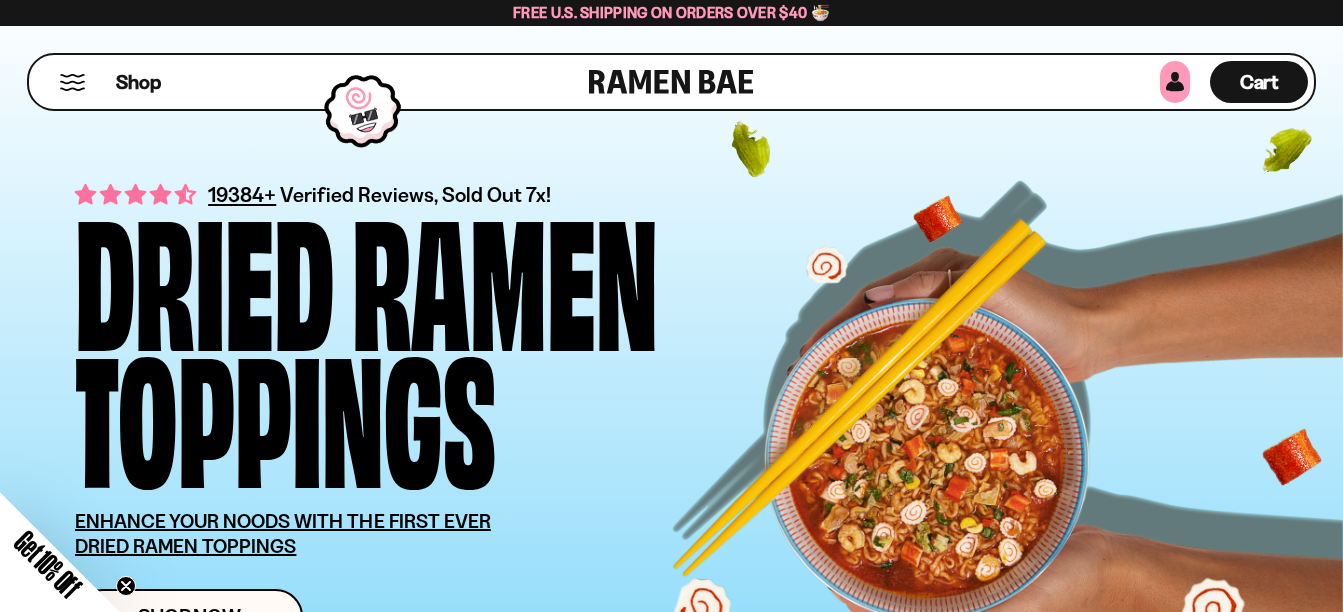 click at bounding box center [1175, 82] 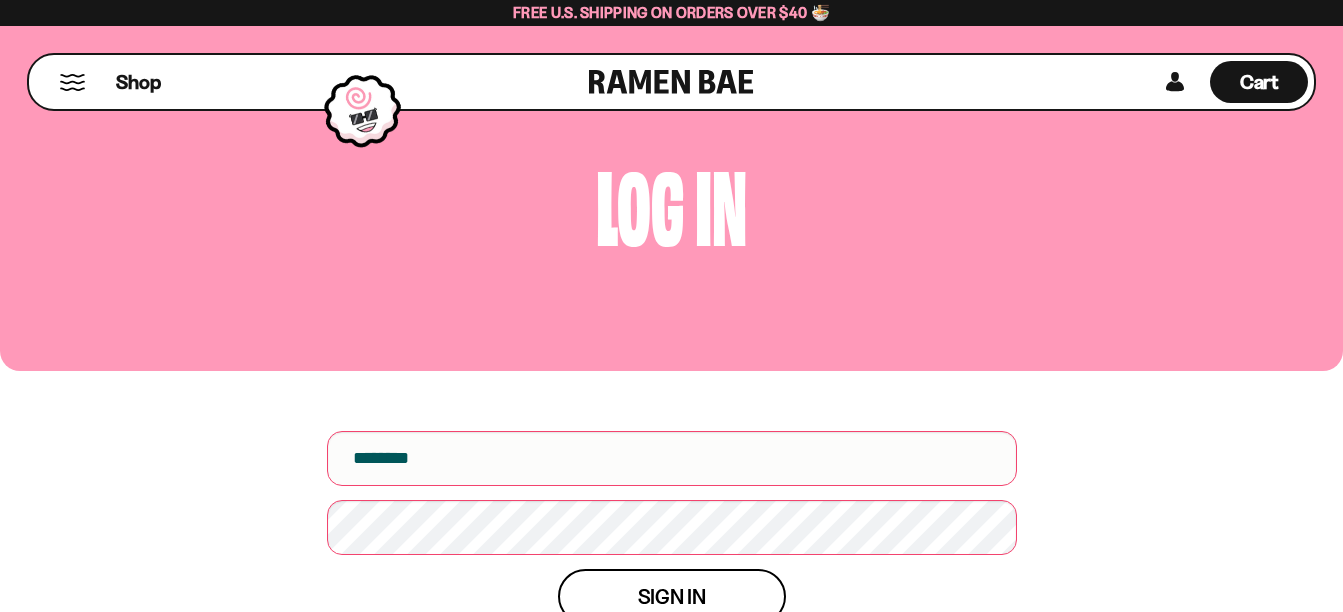 scroll, scrollTop: 0, scrollLeft: 0, axis: both 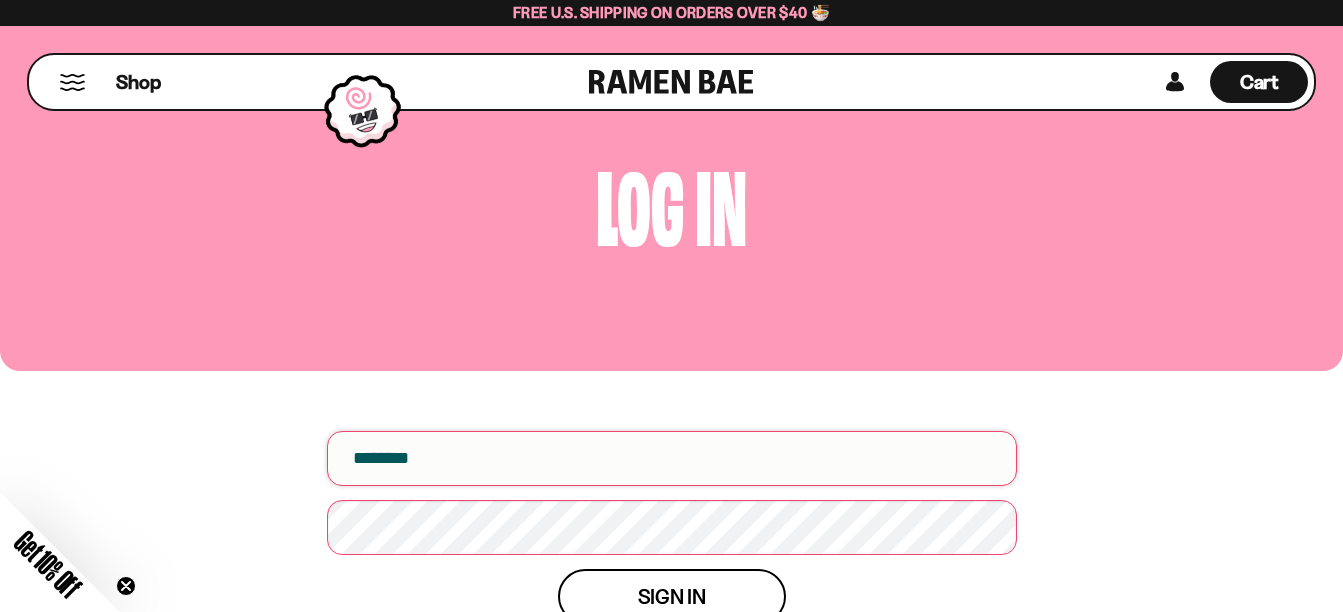 click at bounding box center (672, 458) 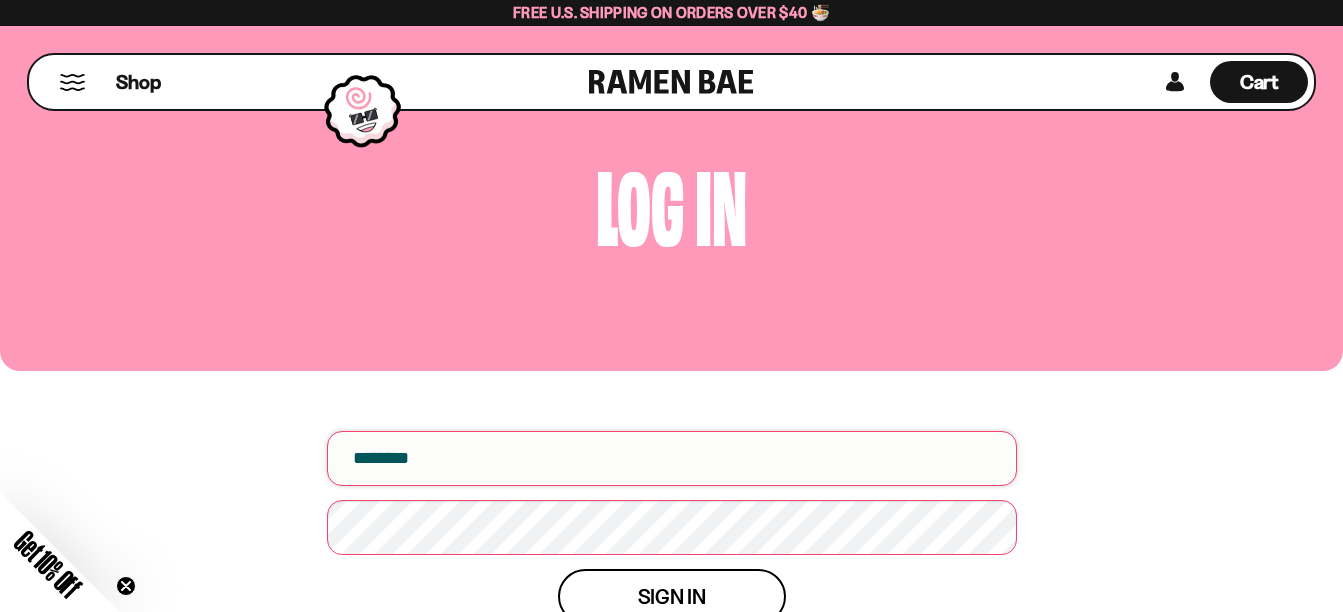 click at bounding box center [672, 458] 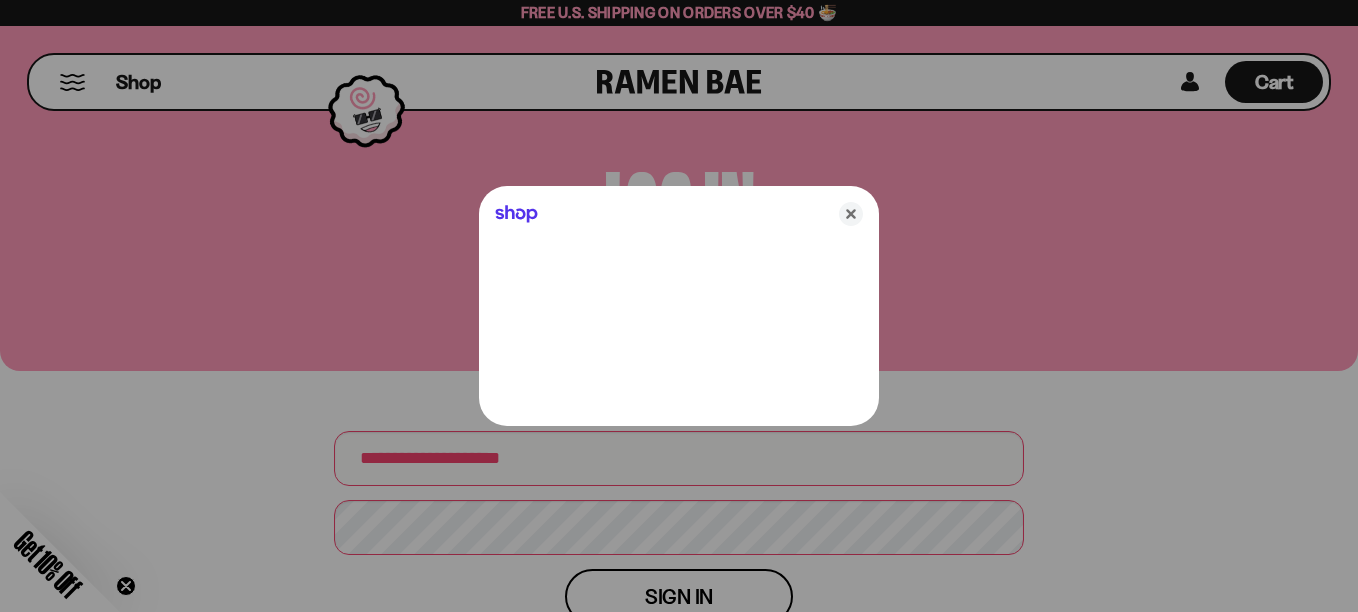 click at bounding box center [679, 306] 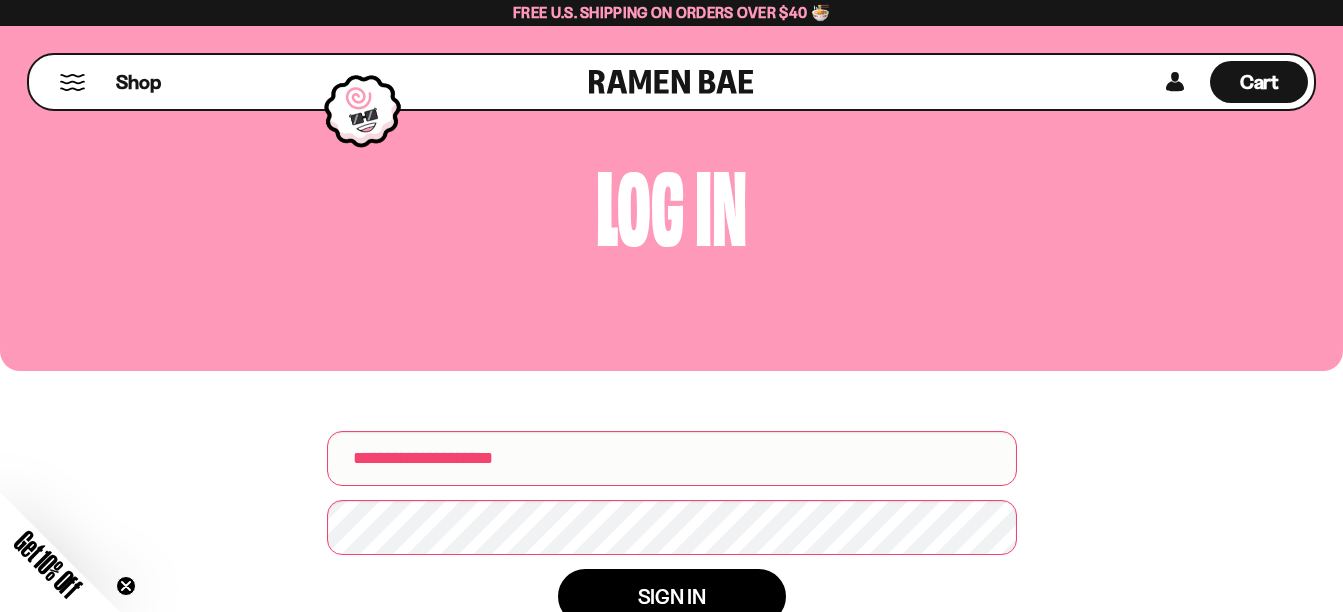 click on "Sign in" at bounding box center (672, 596) 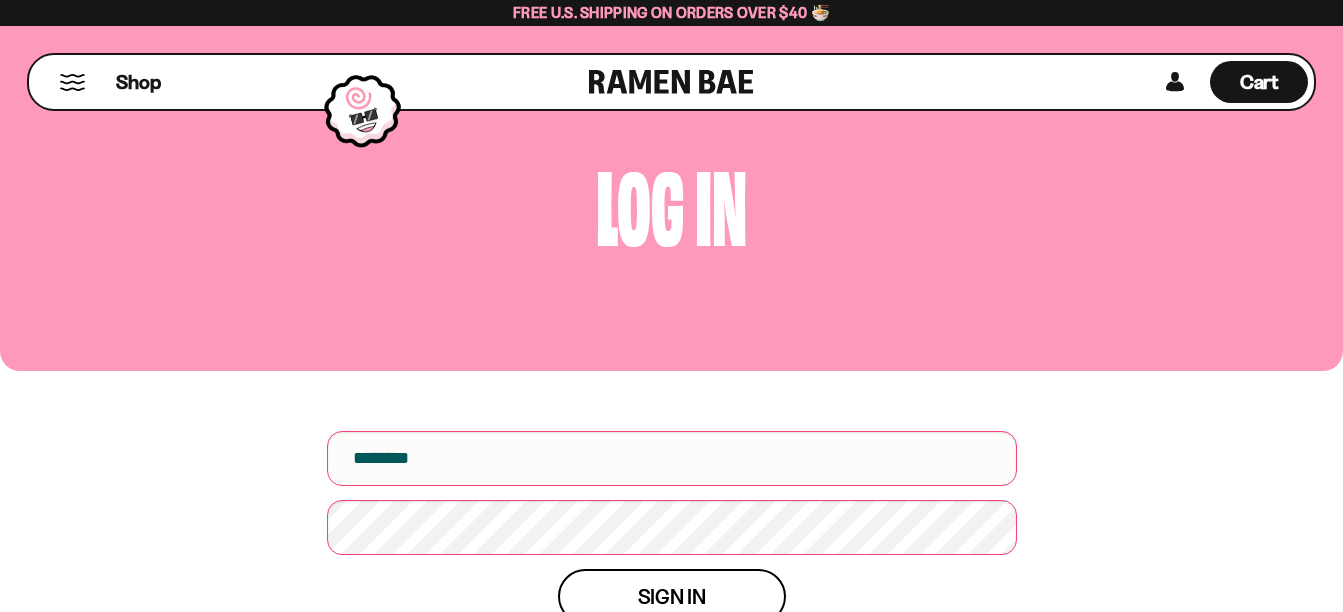 scroll, scrollTop: 0, scrollLeft: 0, axis: both 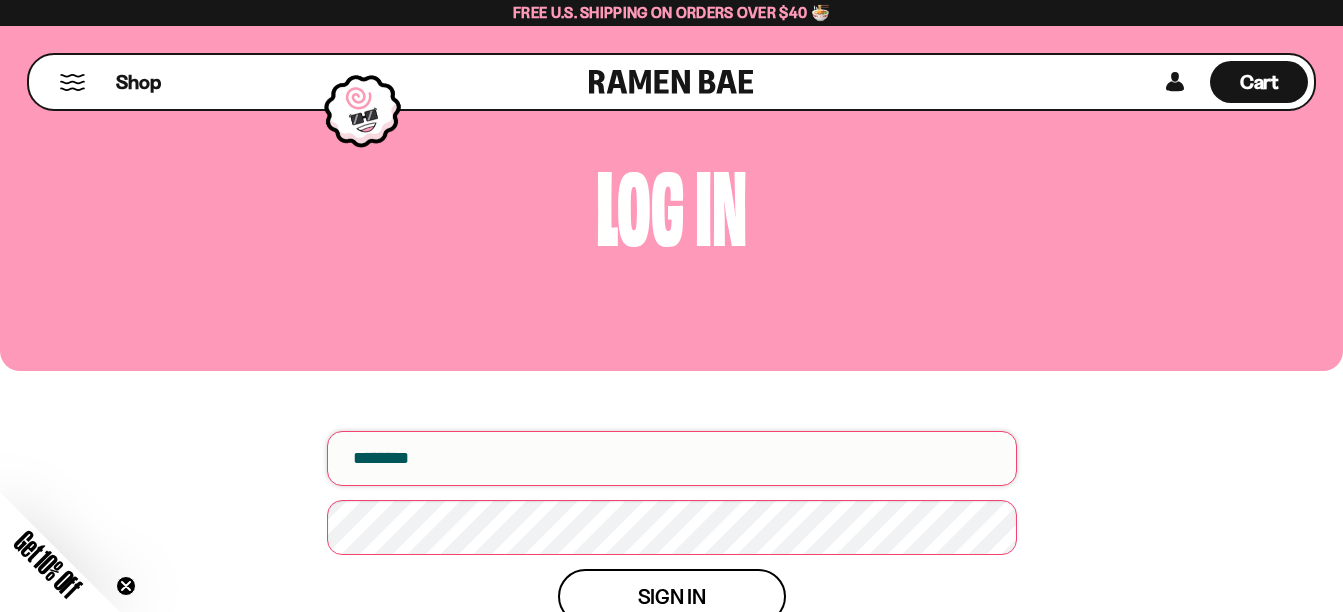 click at bounding box center (672, 458) 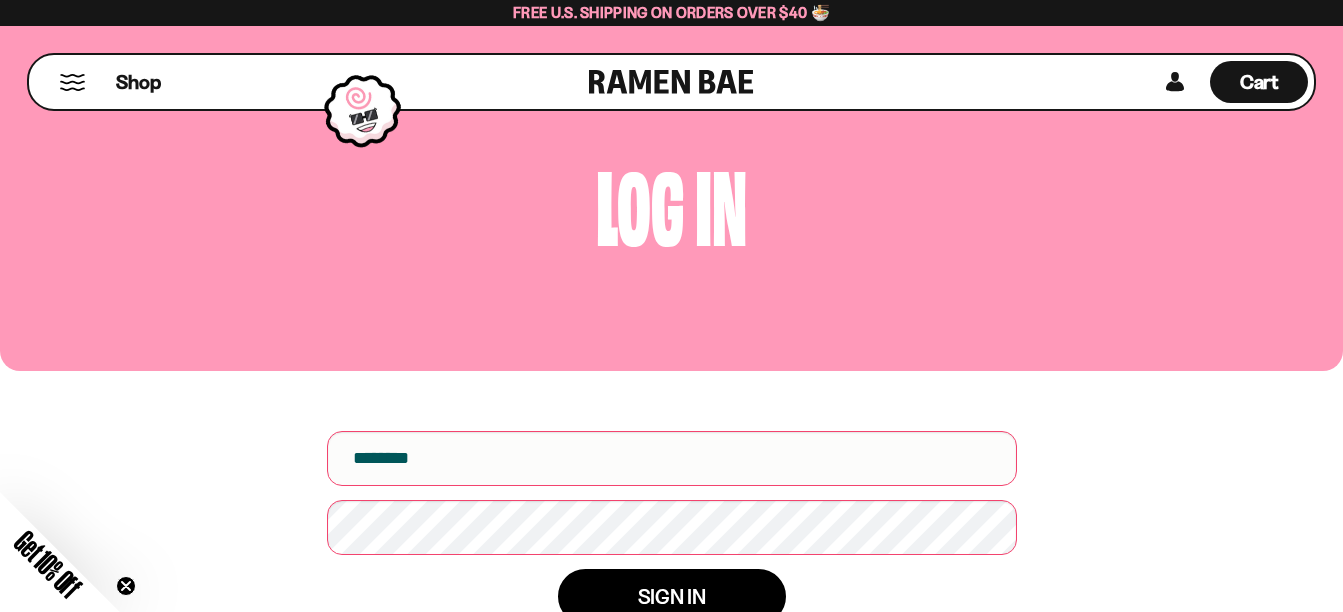 click on "Sign in" at bounding box center [672, 596] 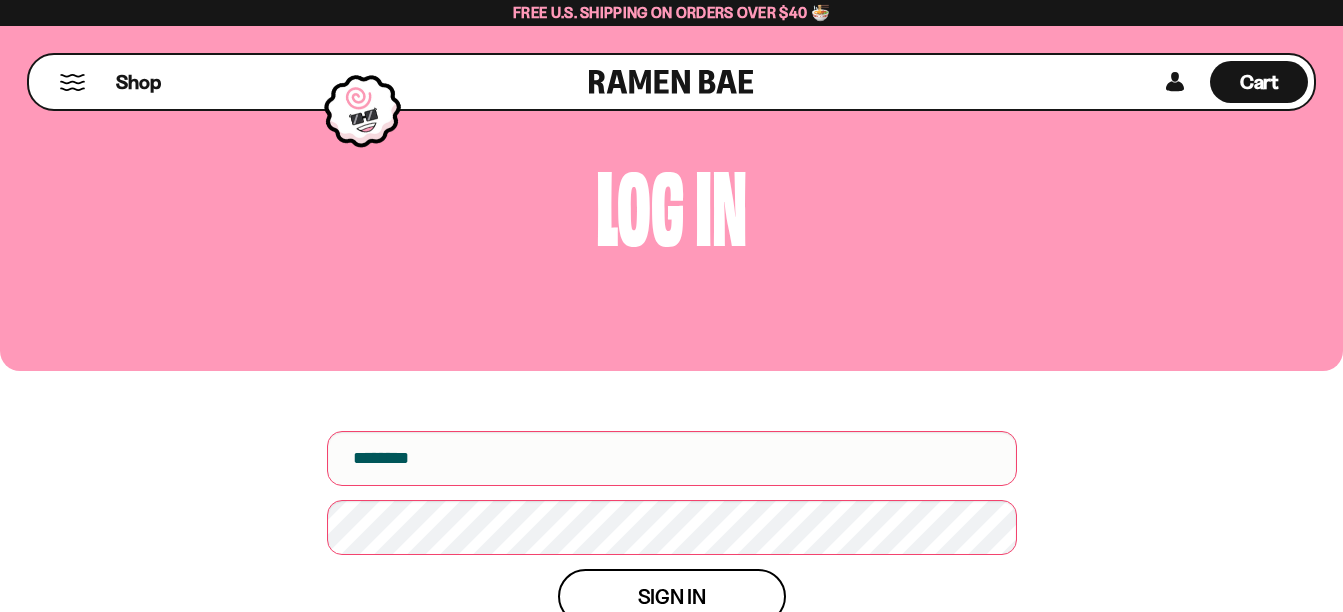 scroll, scrollTop: 0, scrollLeft: 0, axis: both 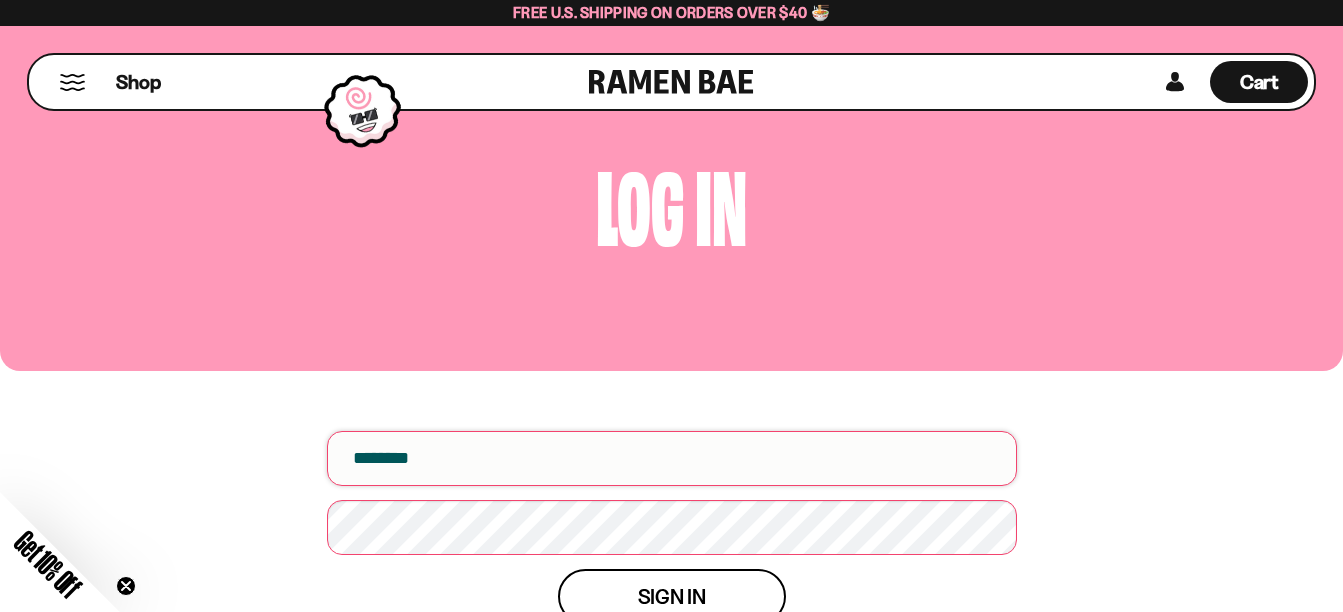 click at bounding box center (672, 458) 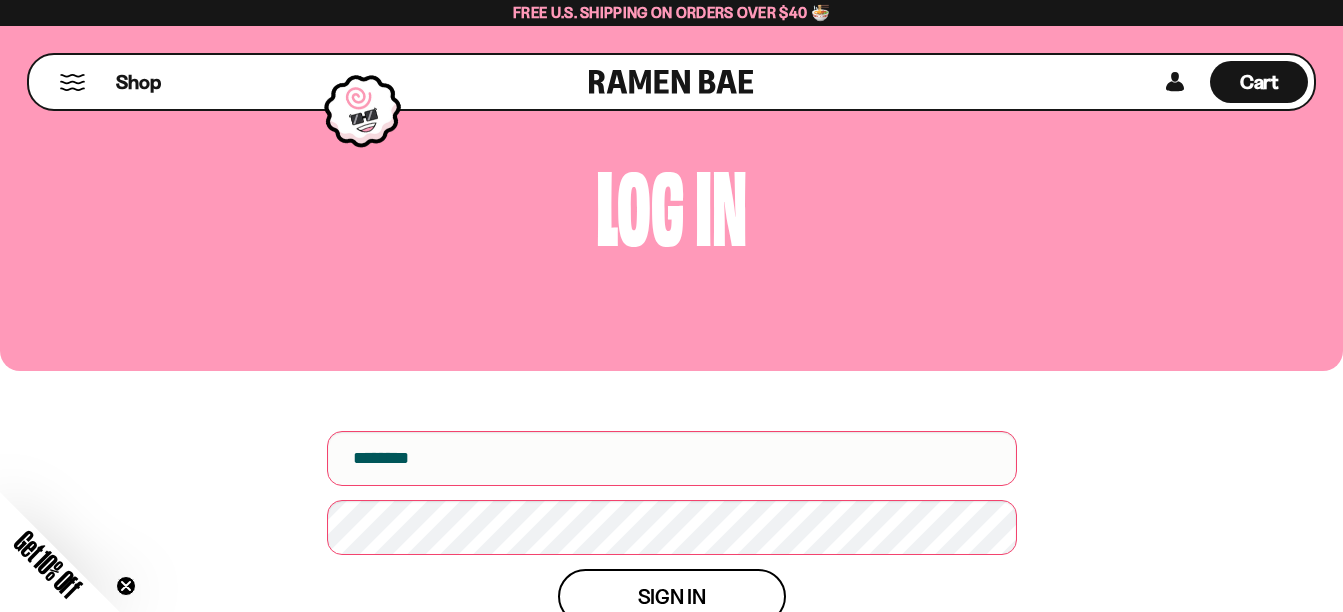 click at bounding box center [72, 82] 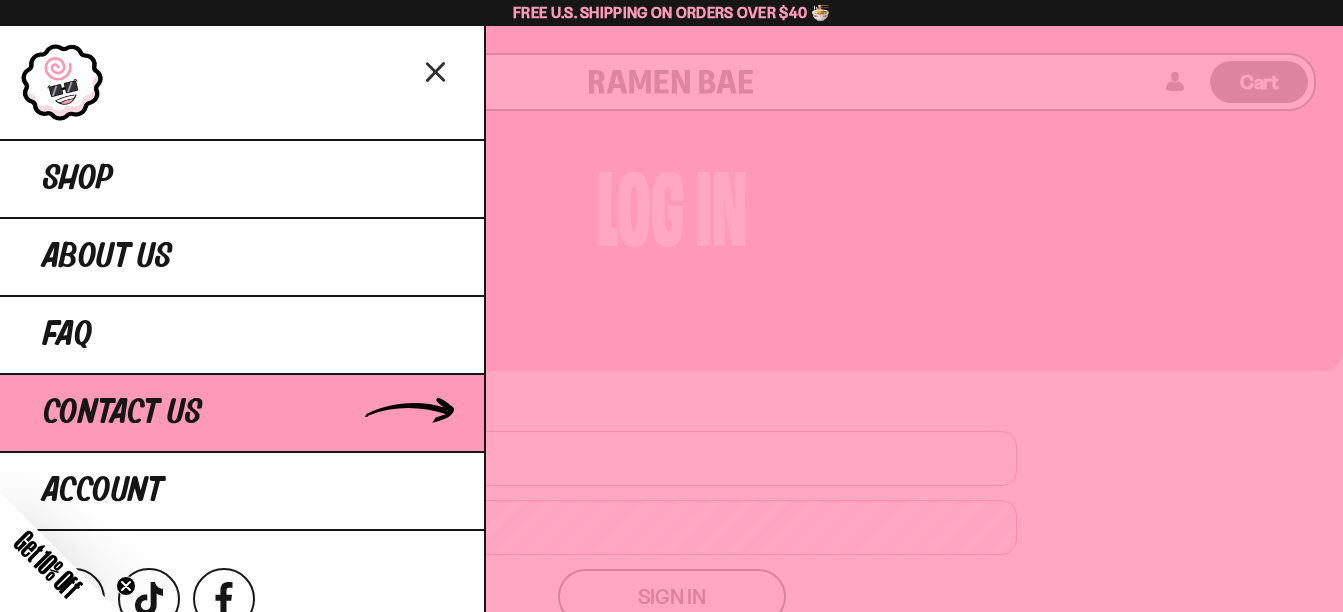 click on "Contact Us" at bounding box center (122, 413) 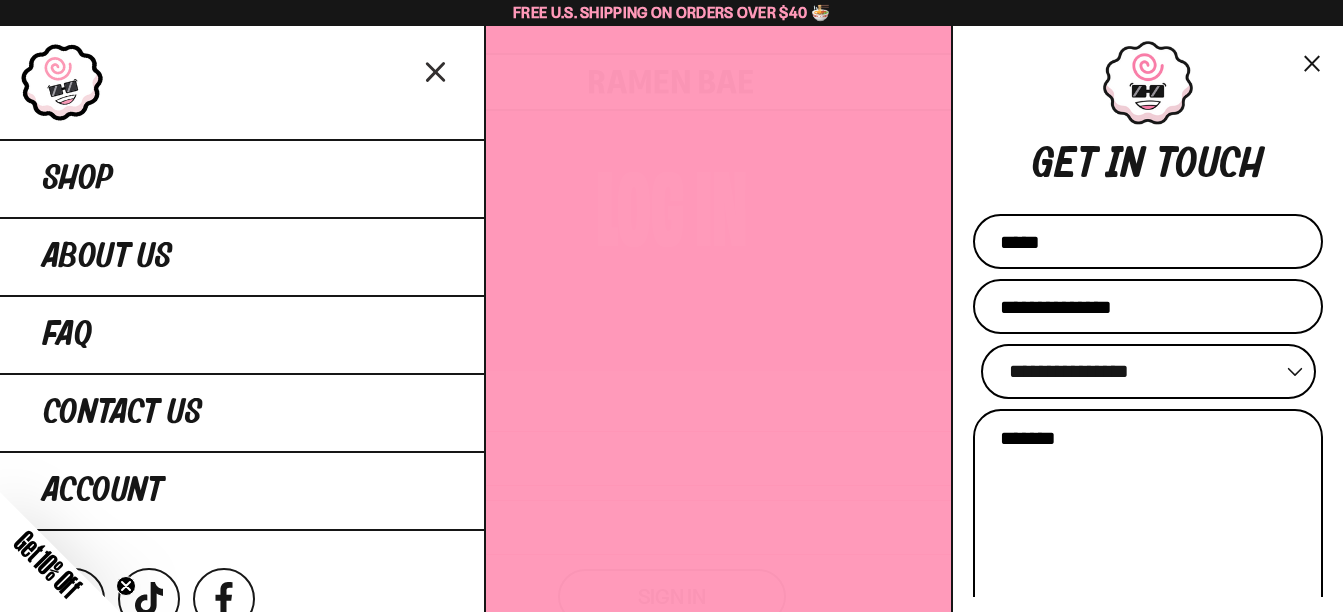 click on "Name" at bounding box center [1148, 241] 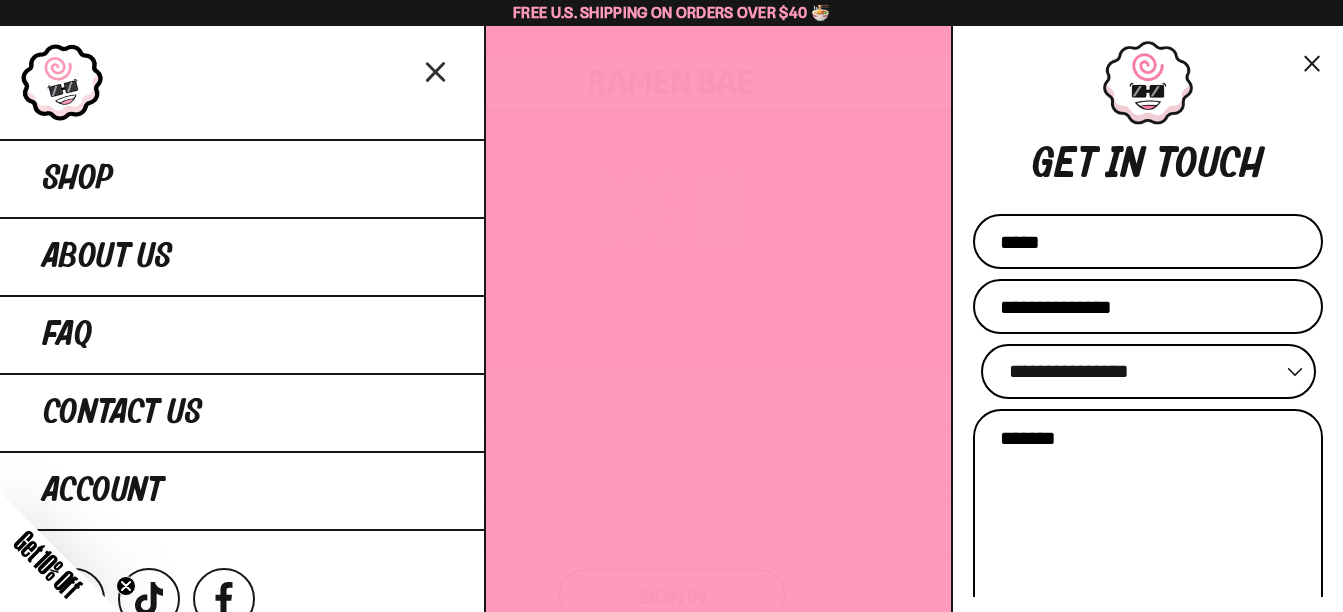 type on "******" 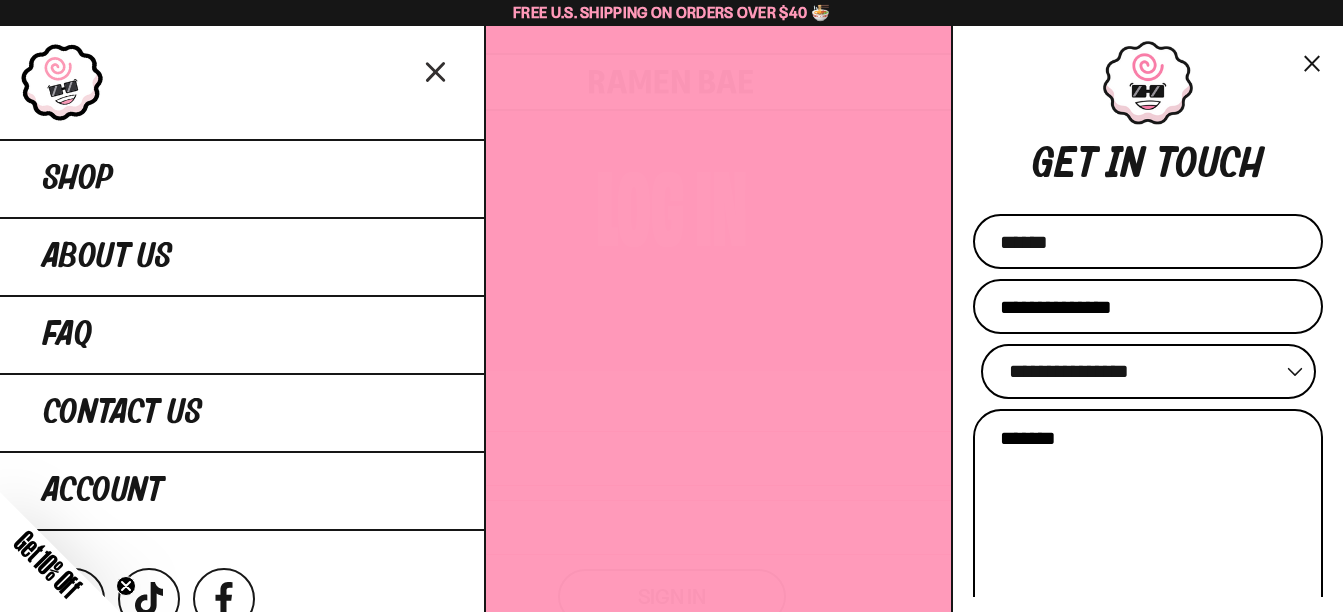 click on "Email" at bounding box center (1148, 306) 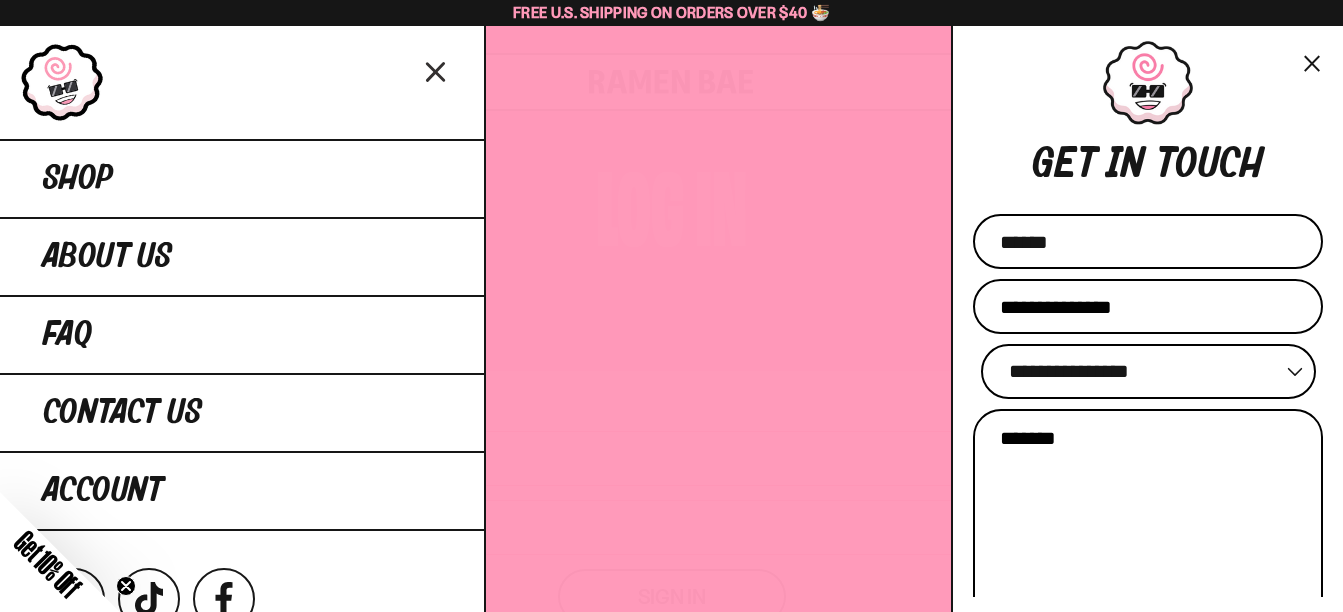 type on "**********" 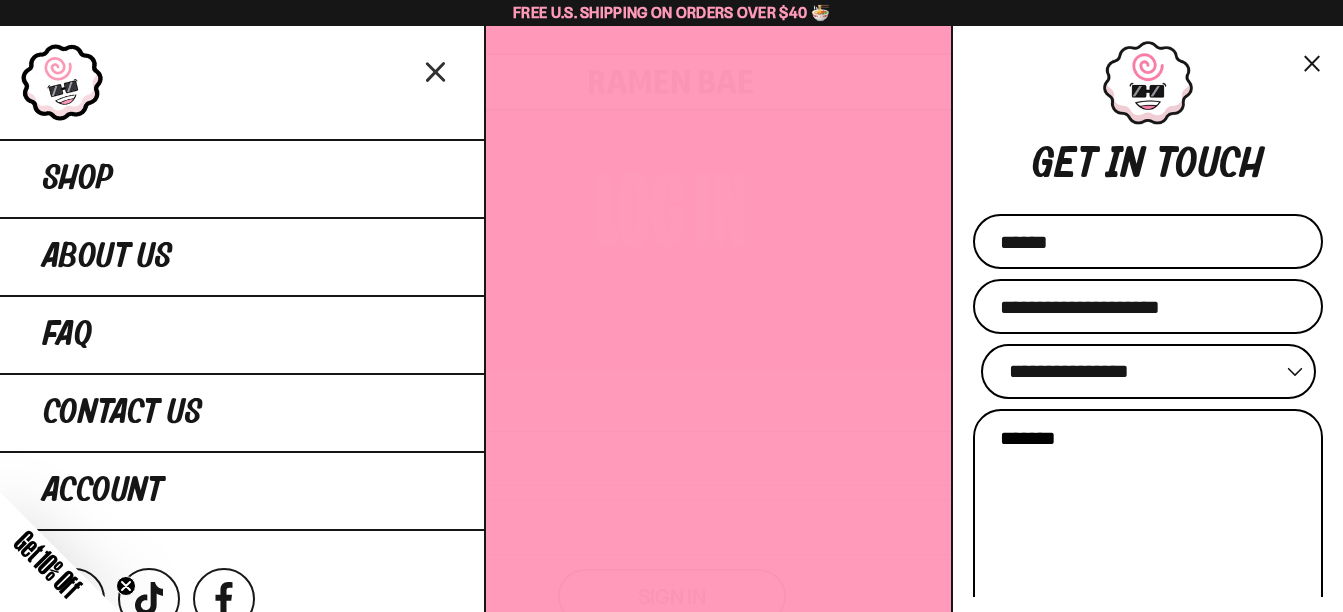 click on "**********" at bounding box center [1148, 371] 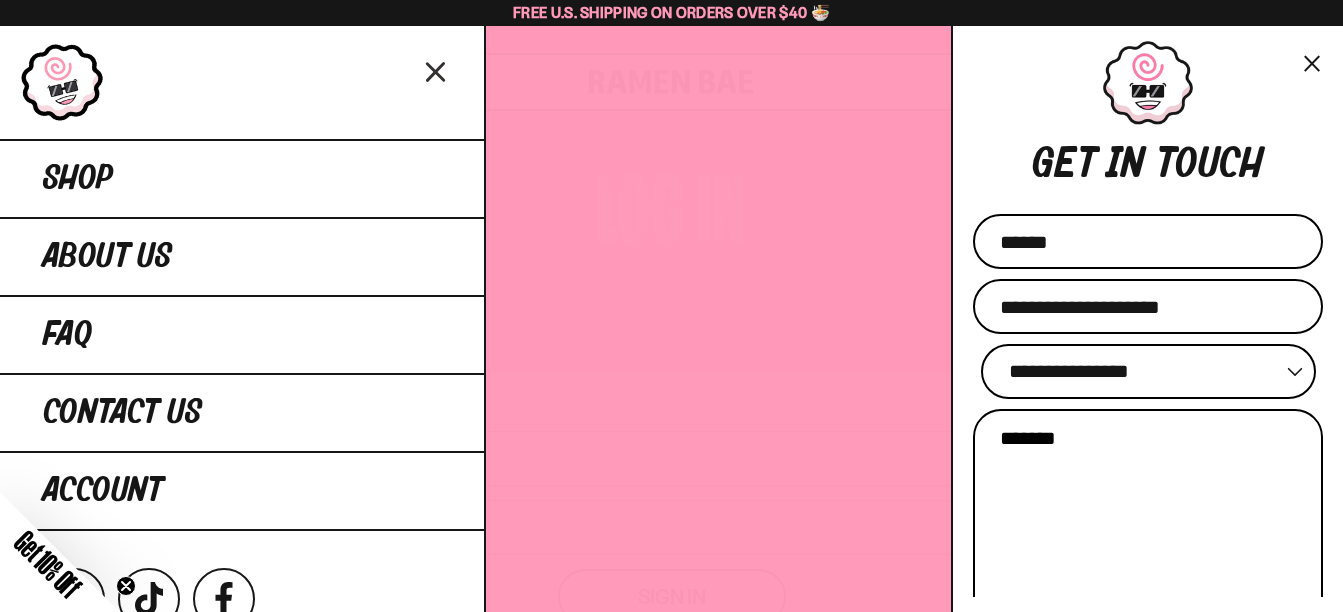 select on "********" 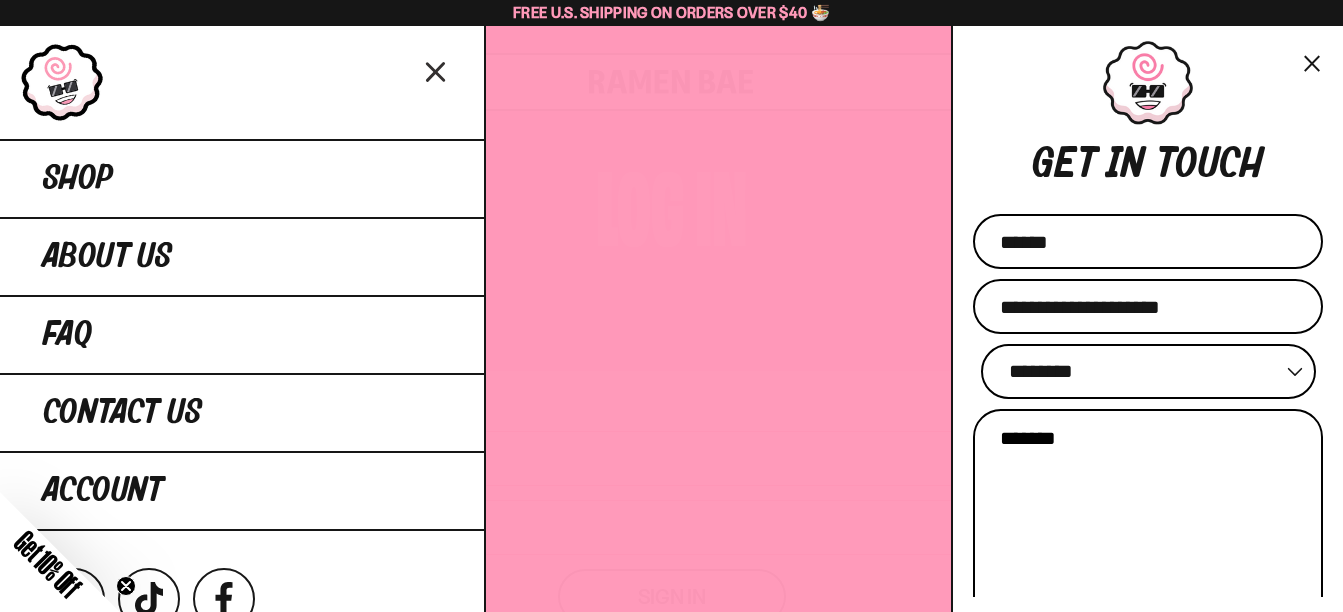 click on "**********" at bounding box center (1148, 371) 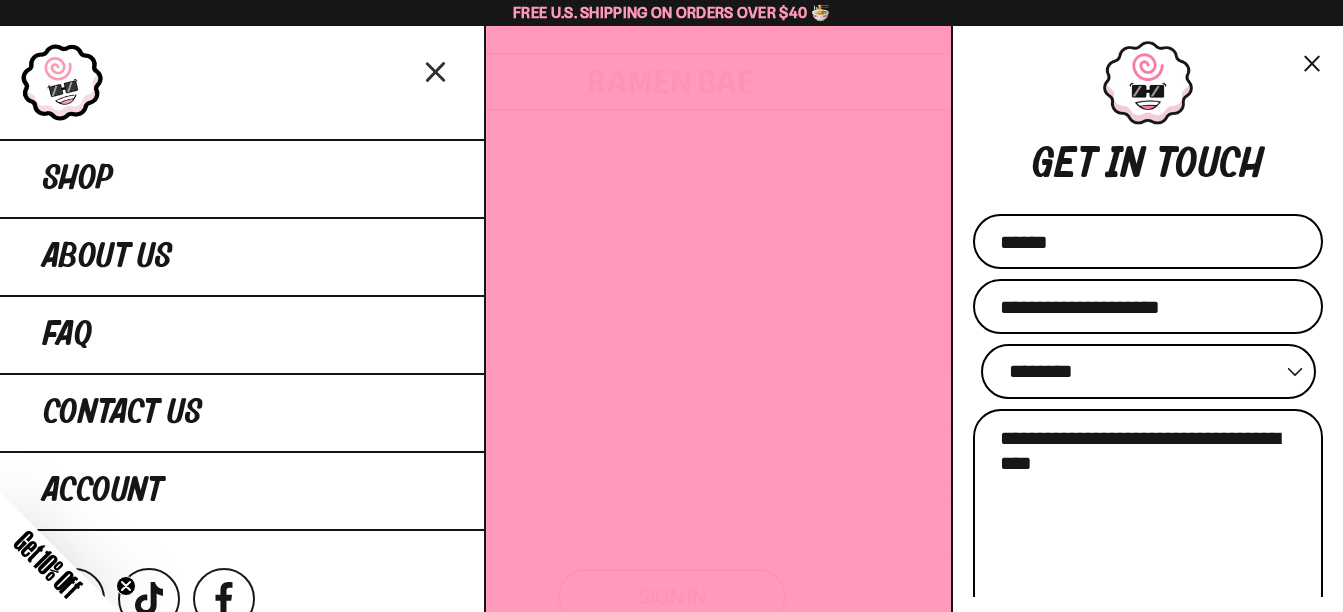 click on "**********" at bounding box center (1148, 542) 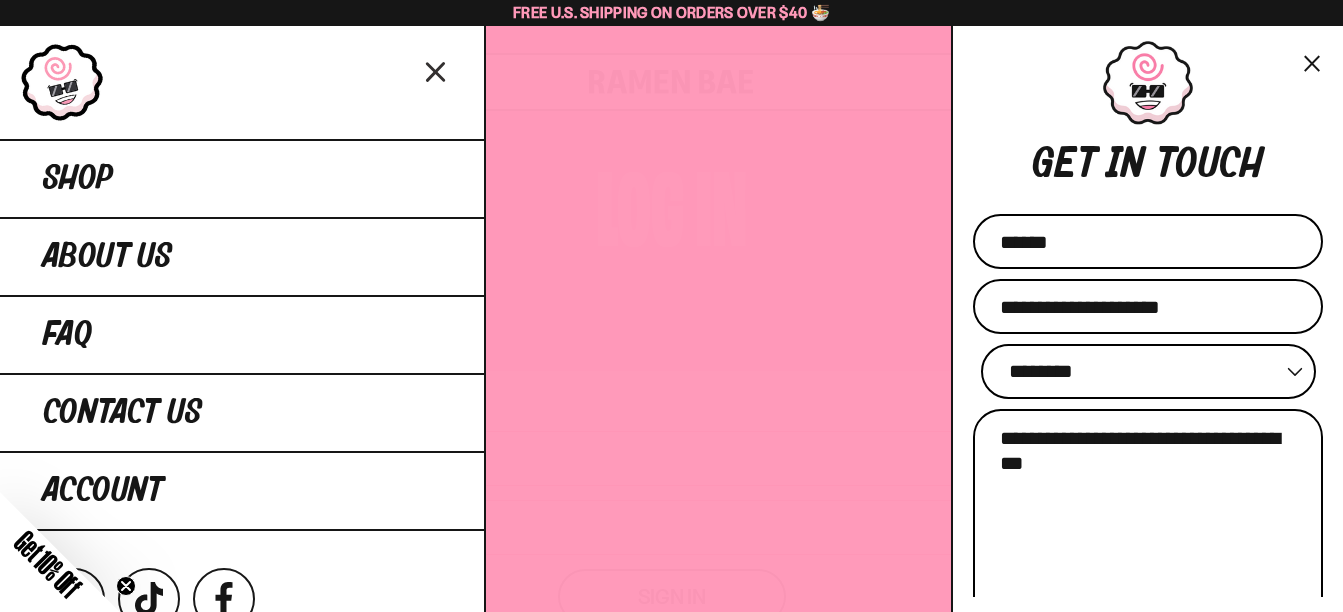 click on "**********" at bounding box center (1148, 542) 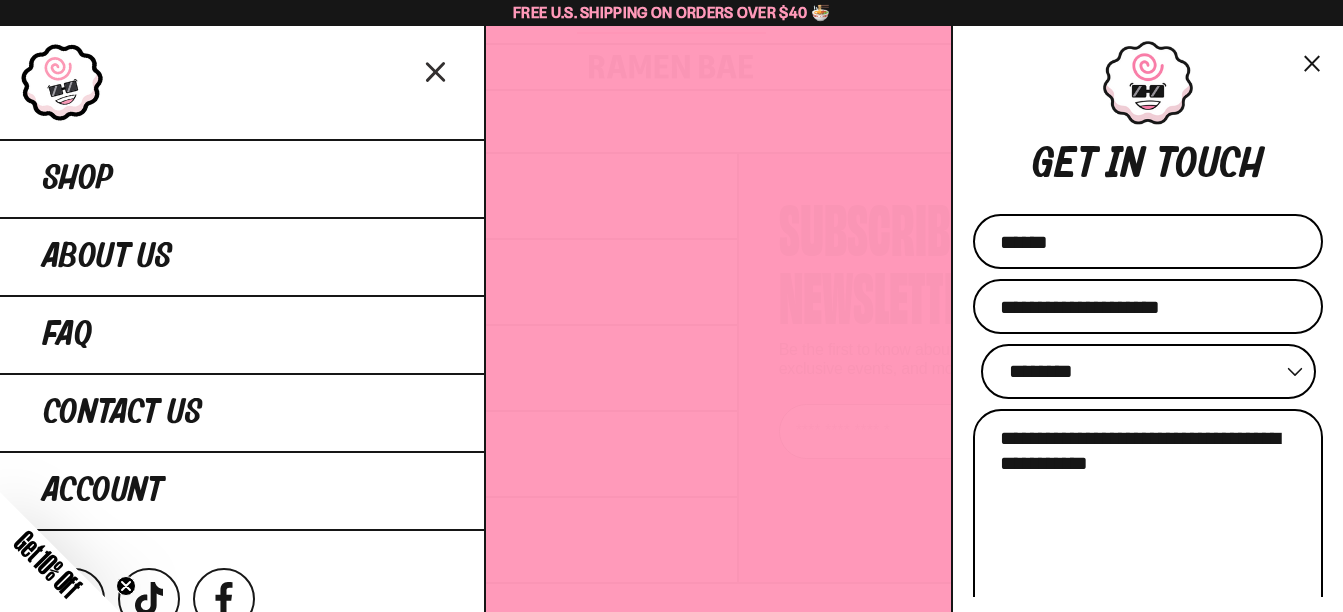 scroll, scrollTop: 657, scrollLeft: 0, axis: vertical 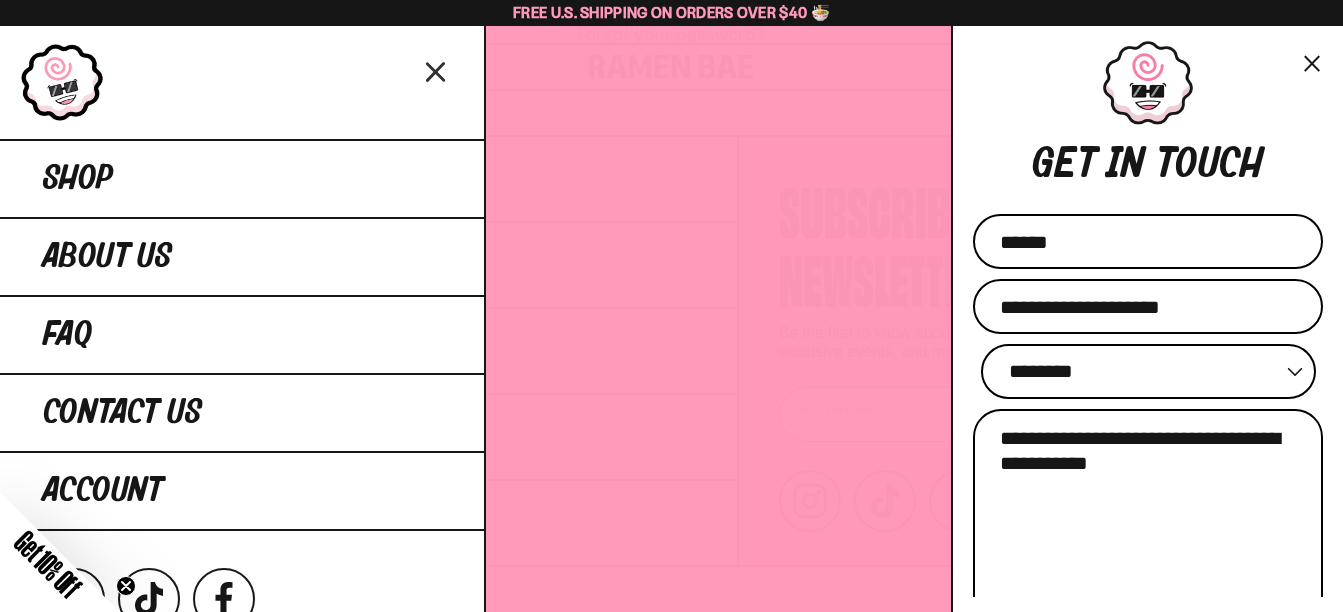 type on "**********" 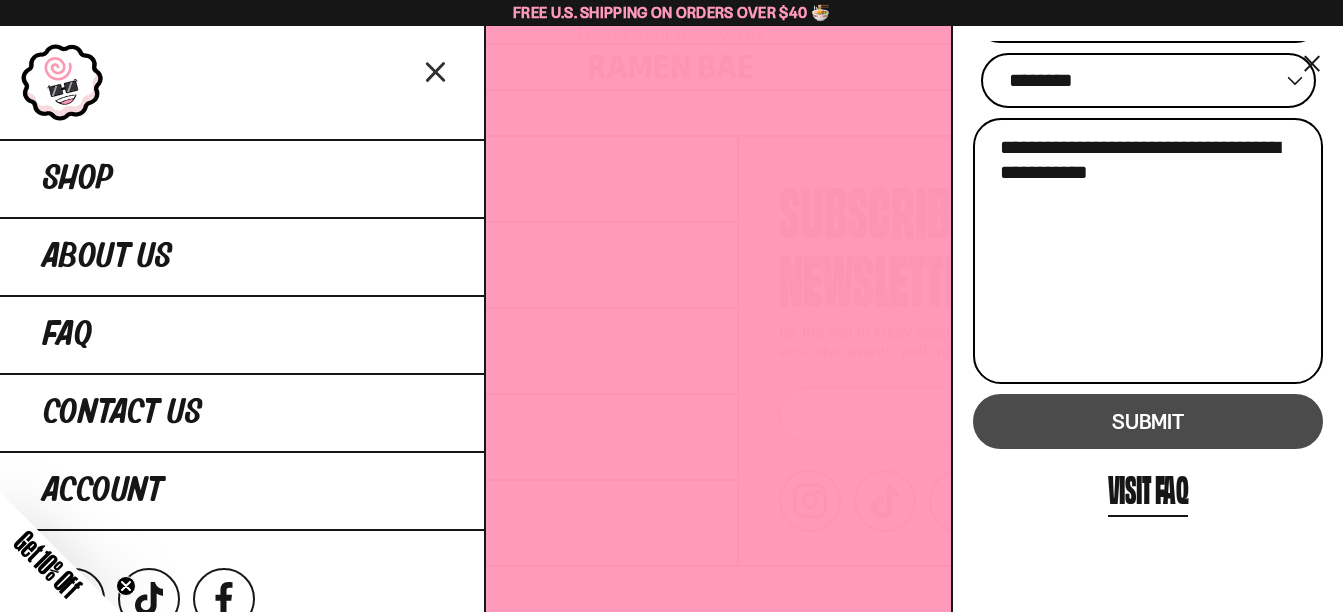 click on "Submit" at bounding box center (1148, 421) 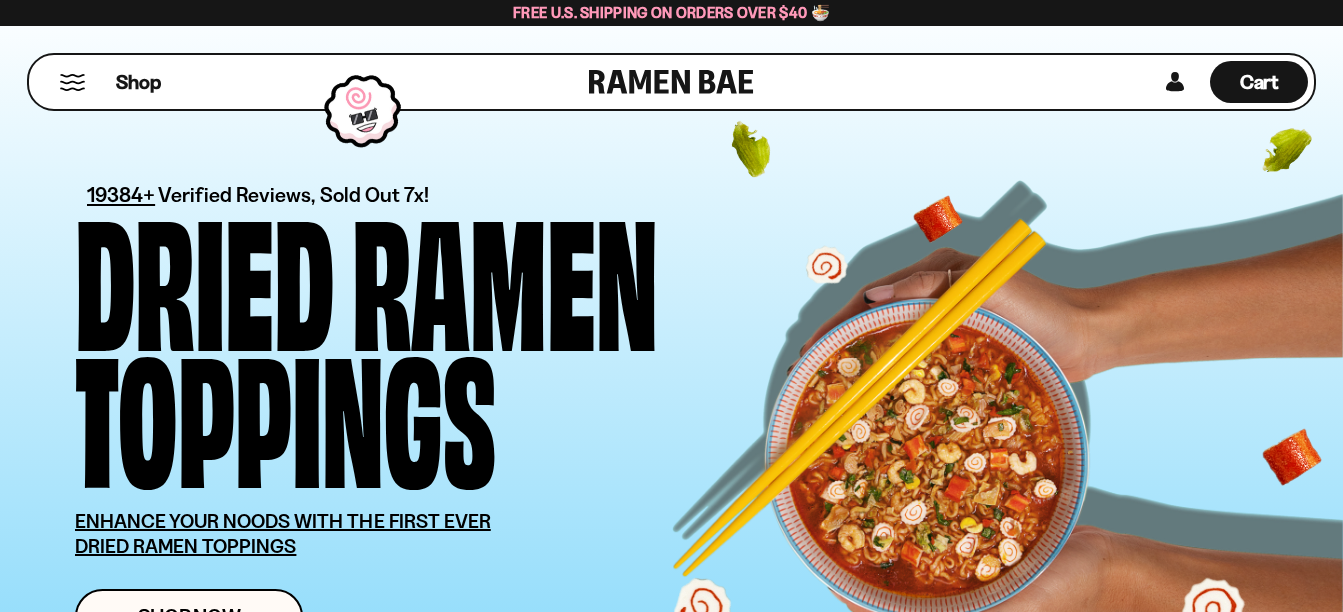 scroll, scrollTop: 0, scrollLeft: 0, axis: both 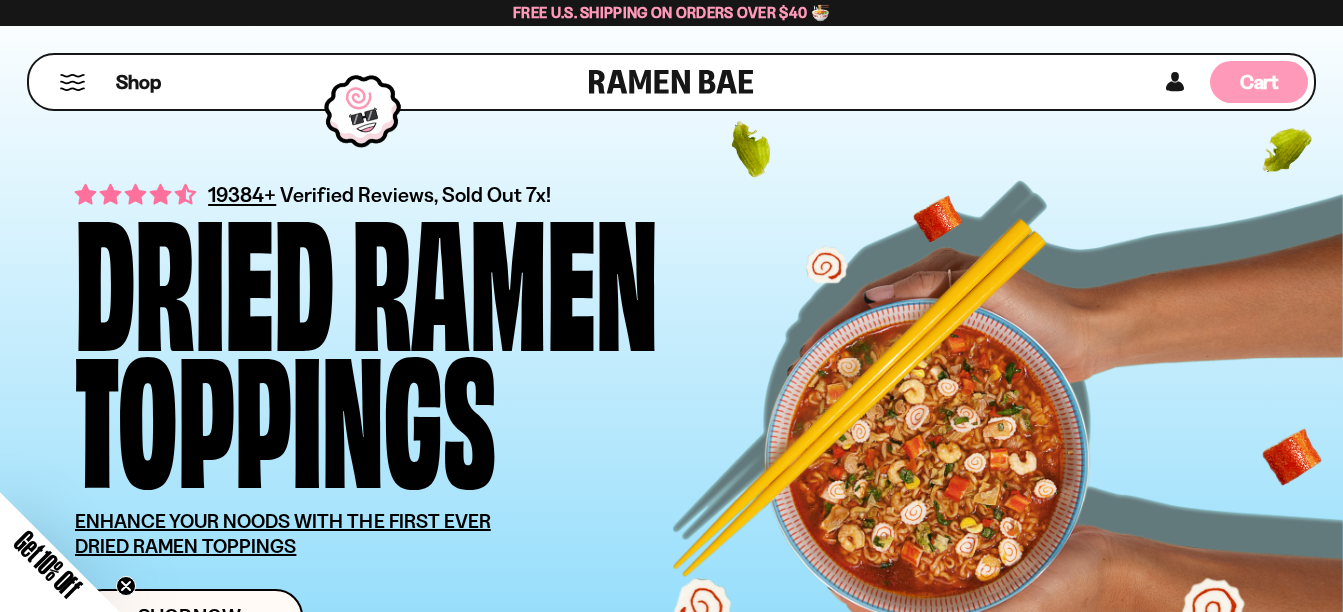 click on "Cart" at bounding box center [1259, 82] 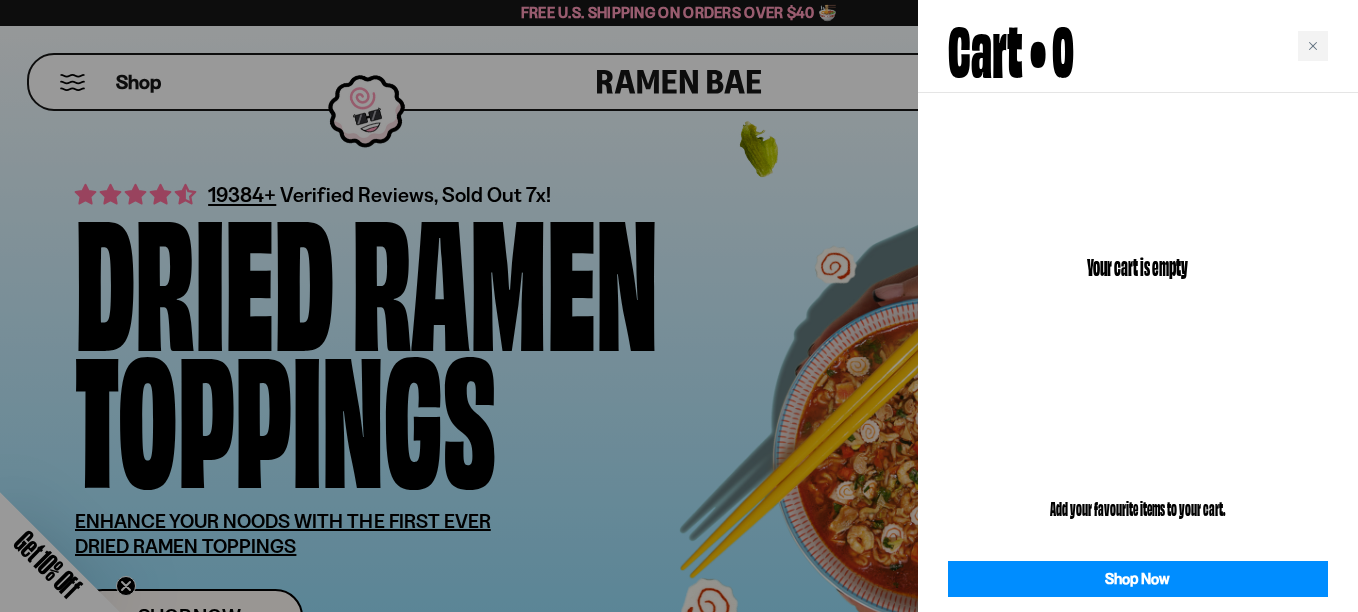 click at bounding box center (679, 306) 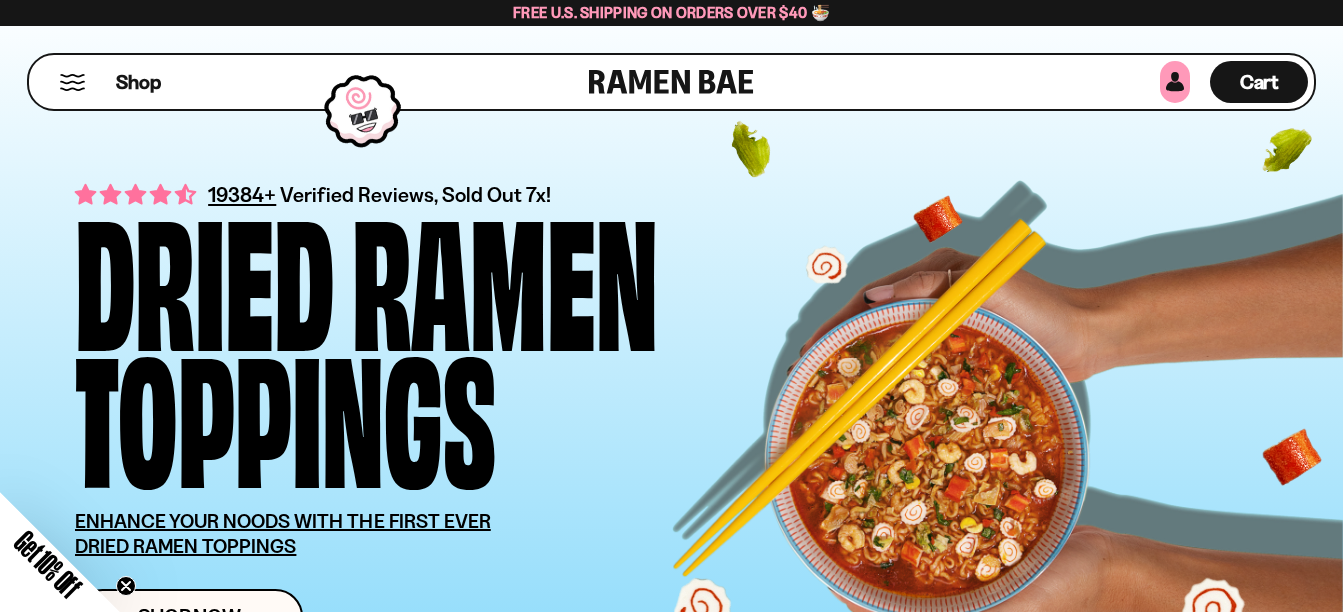 click at bounding box center [1175, 82] 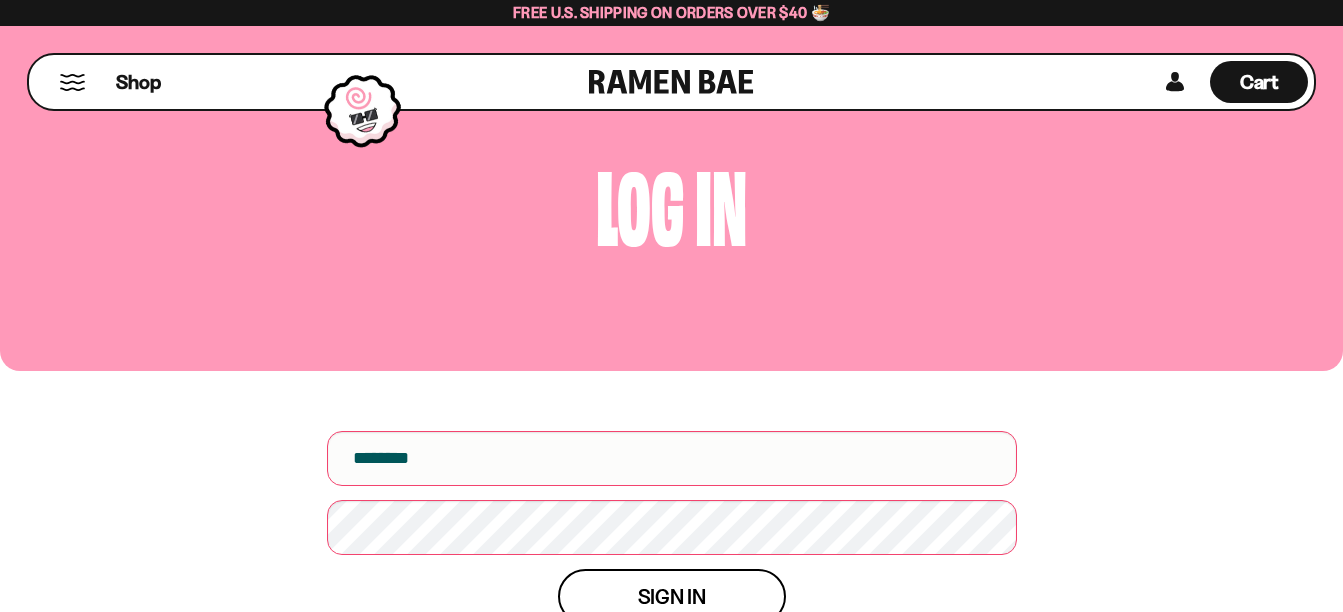 scroll, scrollTop: 0, scrollLeft: 0, axis: both 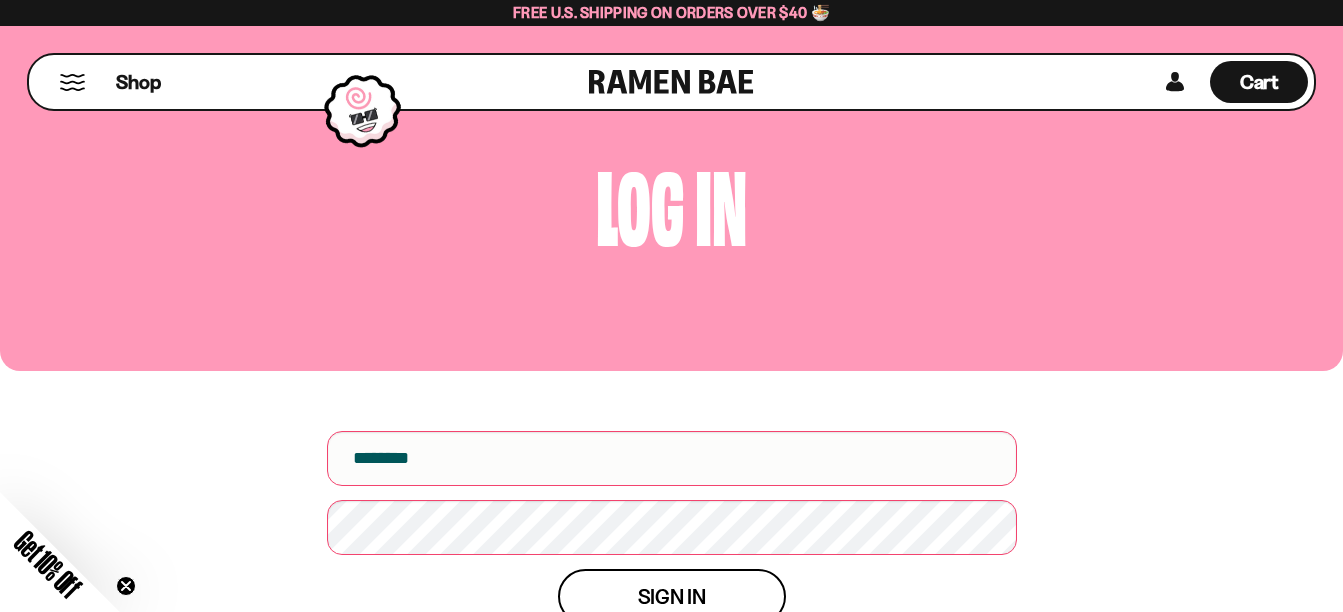 click on "Username
Password
Sign in
Create account
Forgot your password?" at bounding box center (672, 566) 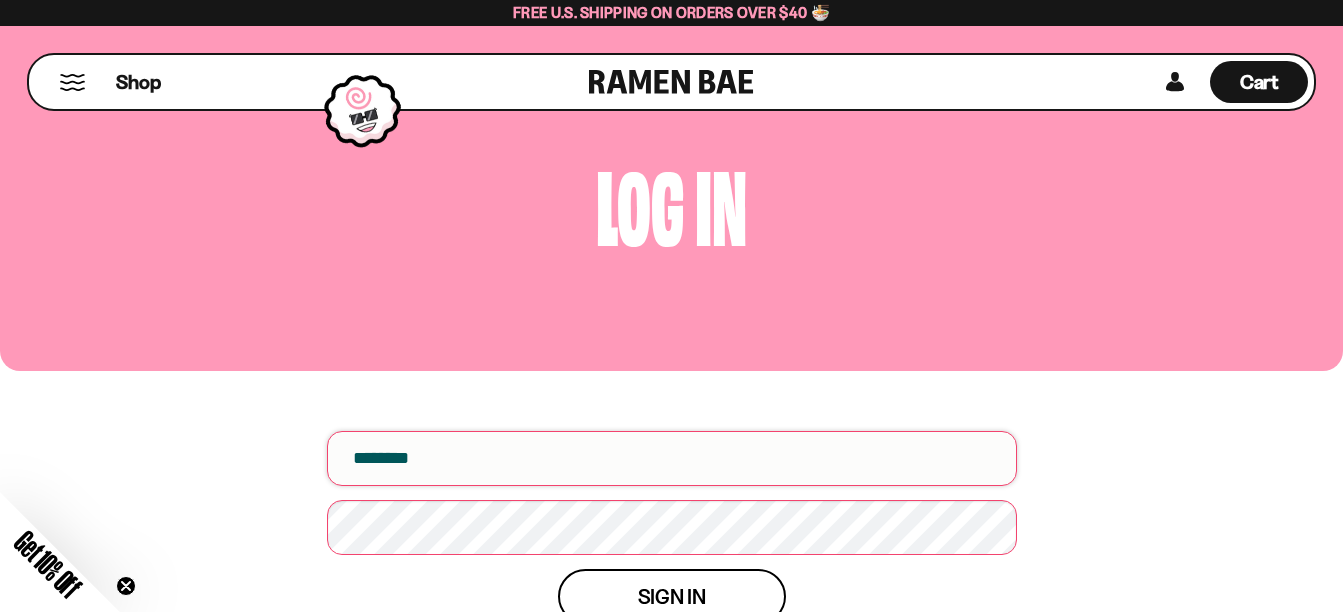 click at bounding box center [672, 458] 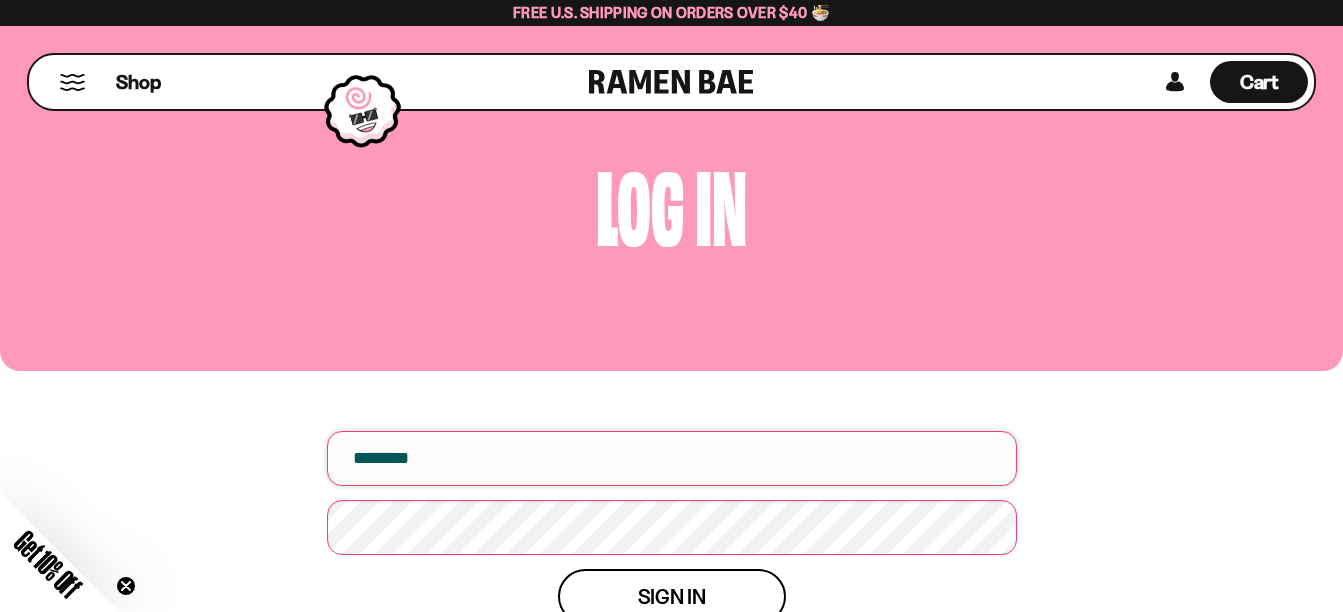 click at bounding box center (672, 458) 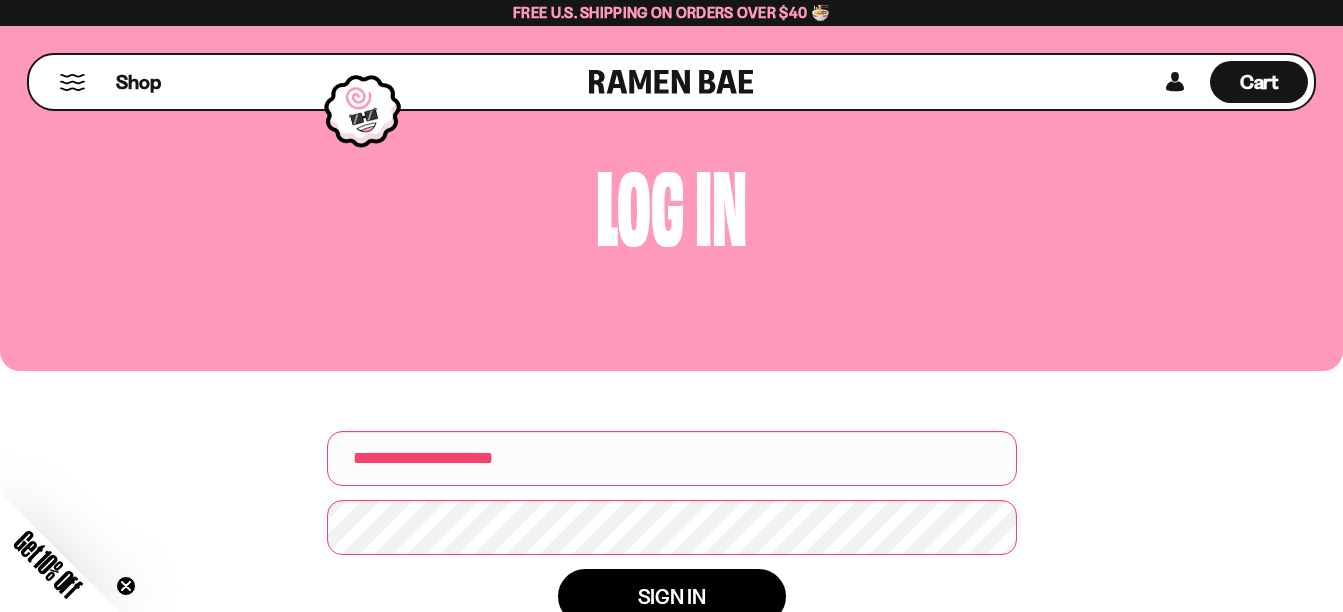 click on "Sign in" at bounding box center (672, 596) 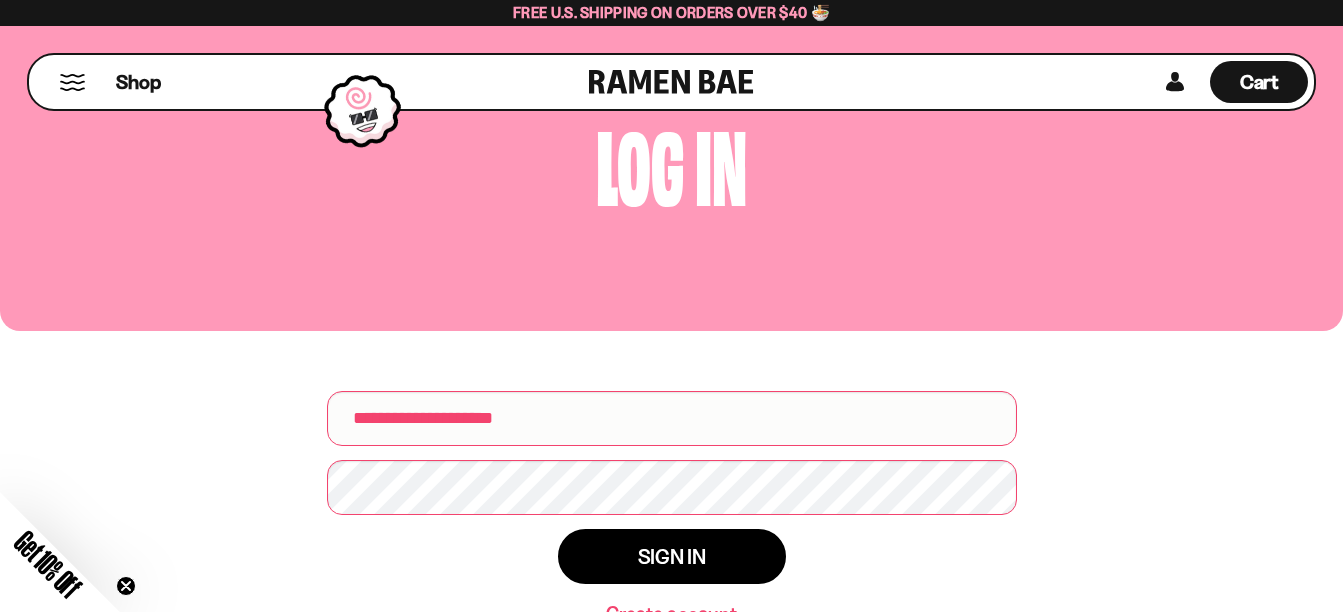 scroll, scrollTop: 213, scrollLeft: 0, axis: vertical 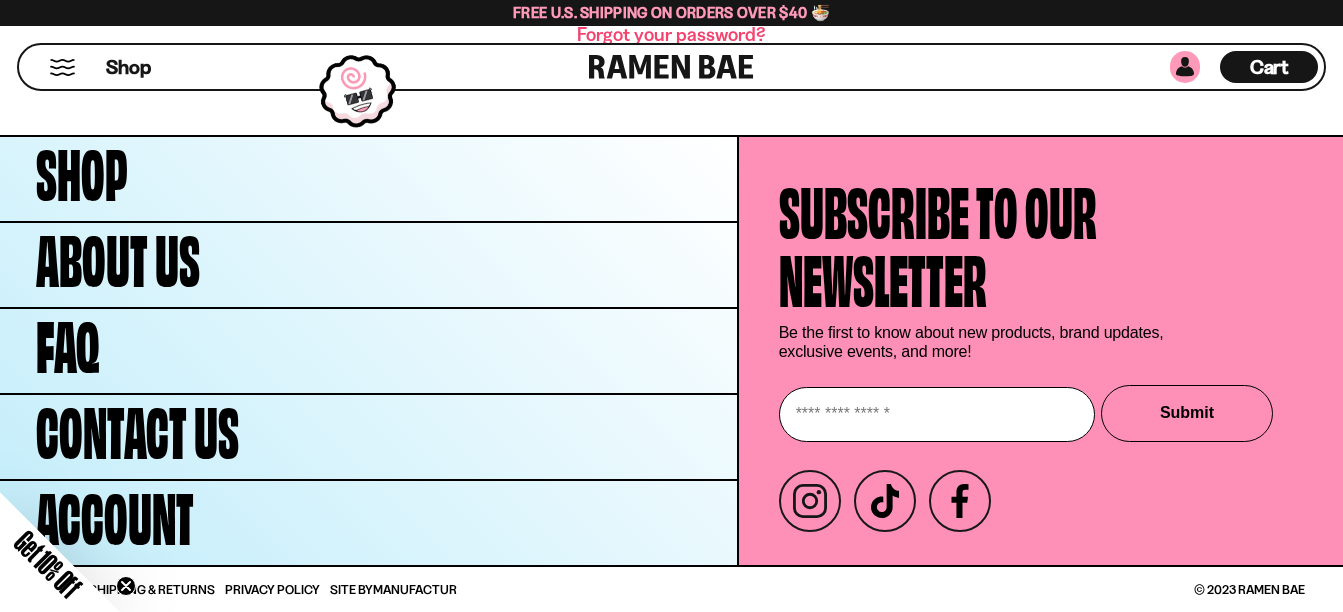click at bounding box center [1185, 67] 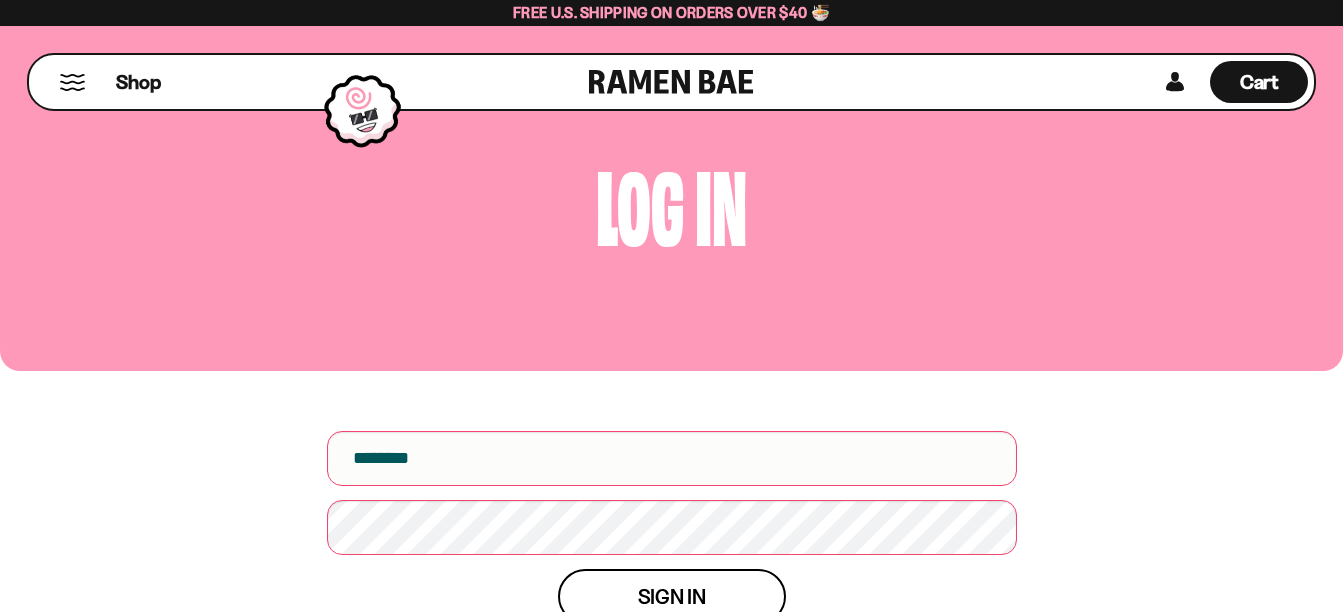 scroll, scrollTop: 0, scrollLeft: 0, axis: both 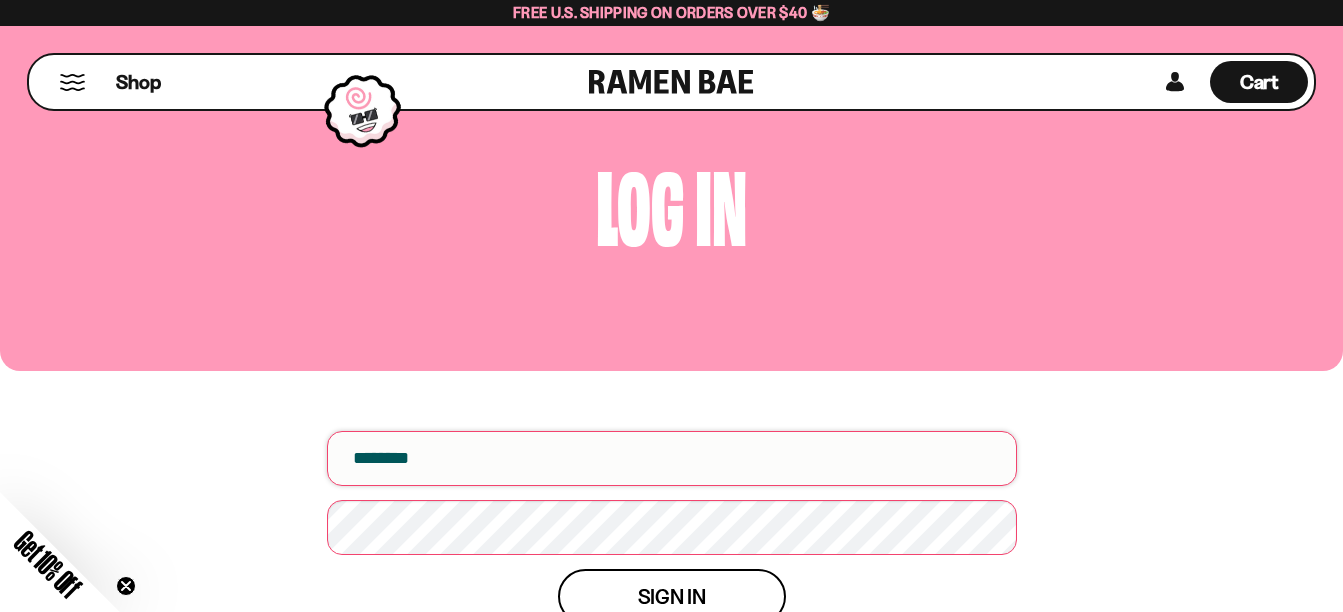 click at bounding box center [672, 458] 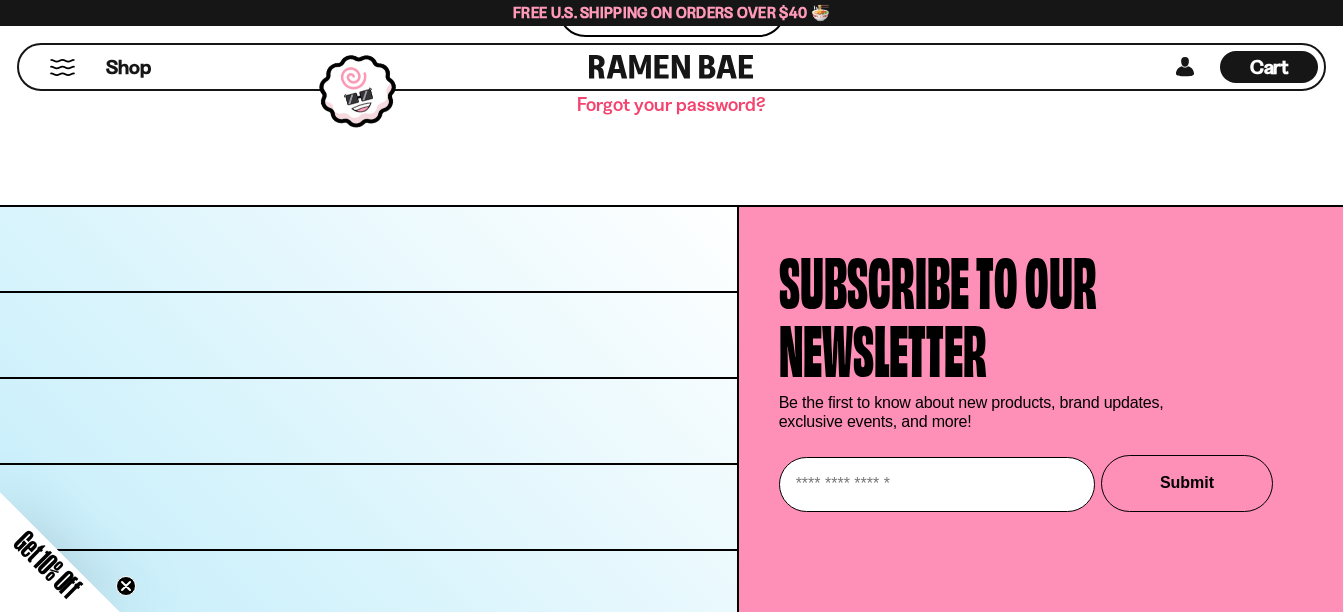 scroll, scrollTop: 657, scrollLeft: 0, axis: vertical 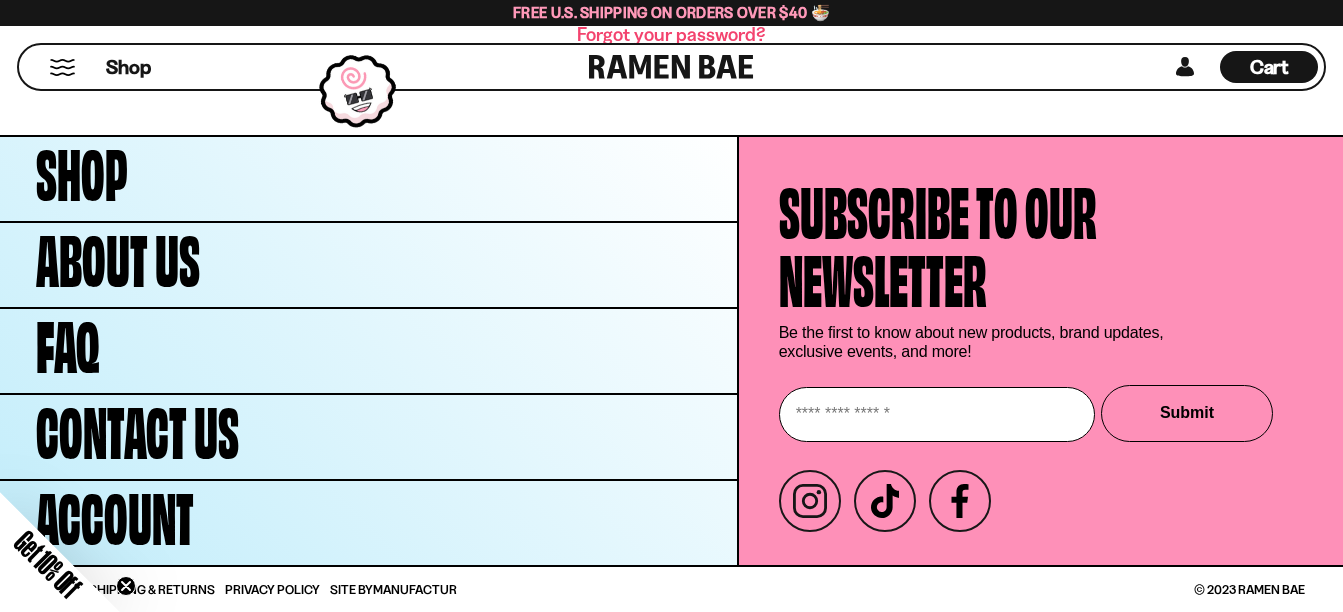 click at bounding box center [937, 414] 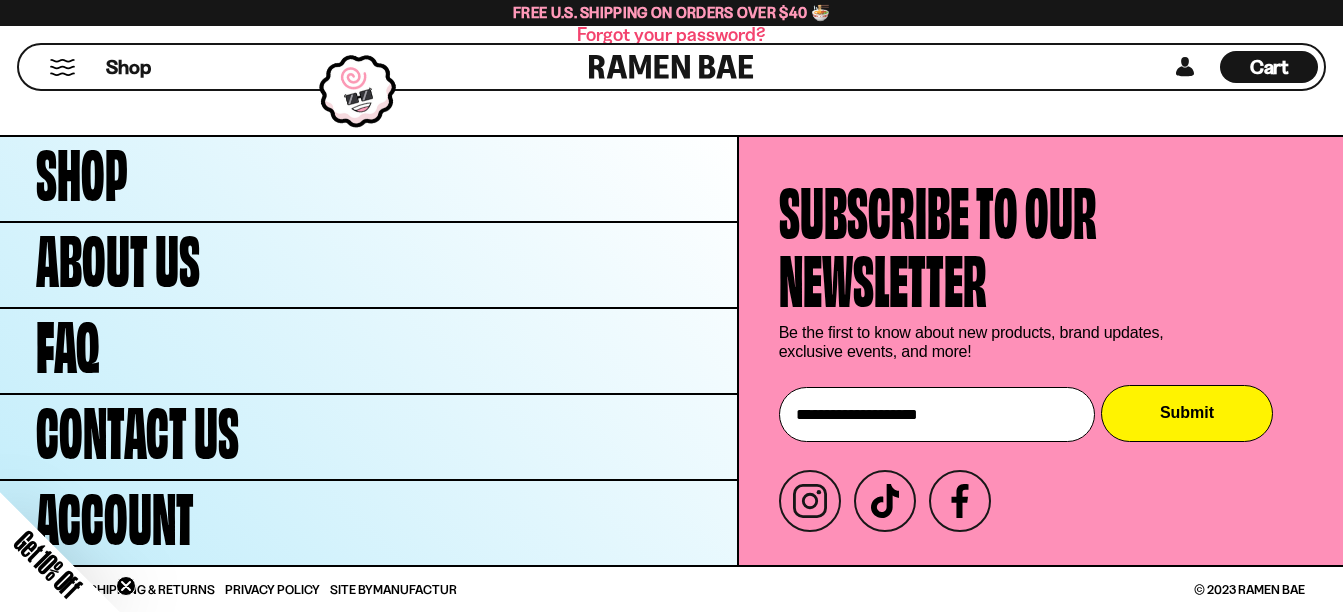 click on "Submit" at bounding box center [1187, 413] 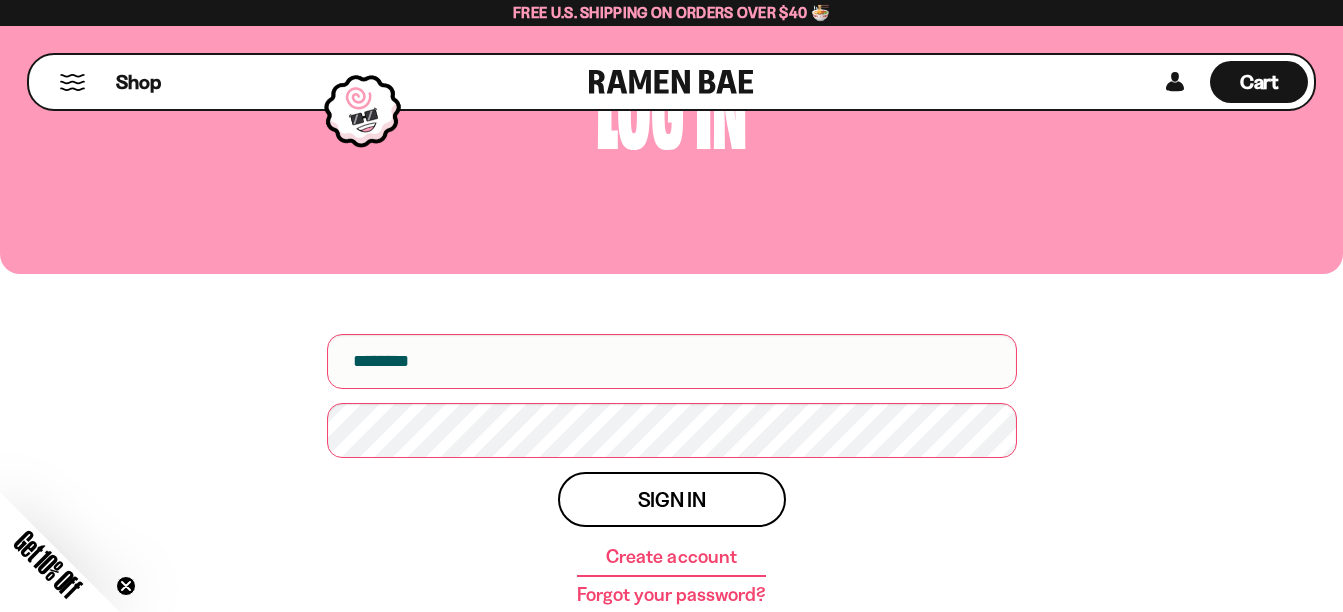 scroll, scrollTop: 0, scrollLeft: 0, axis: both 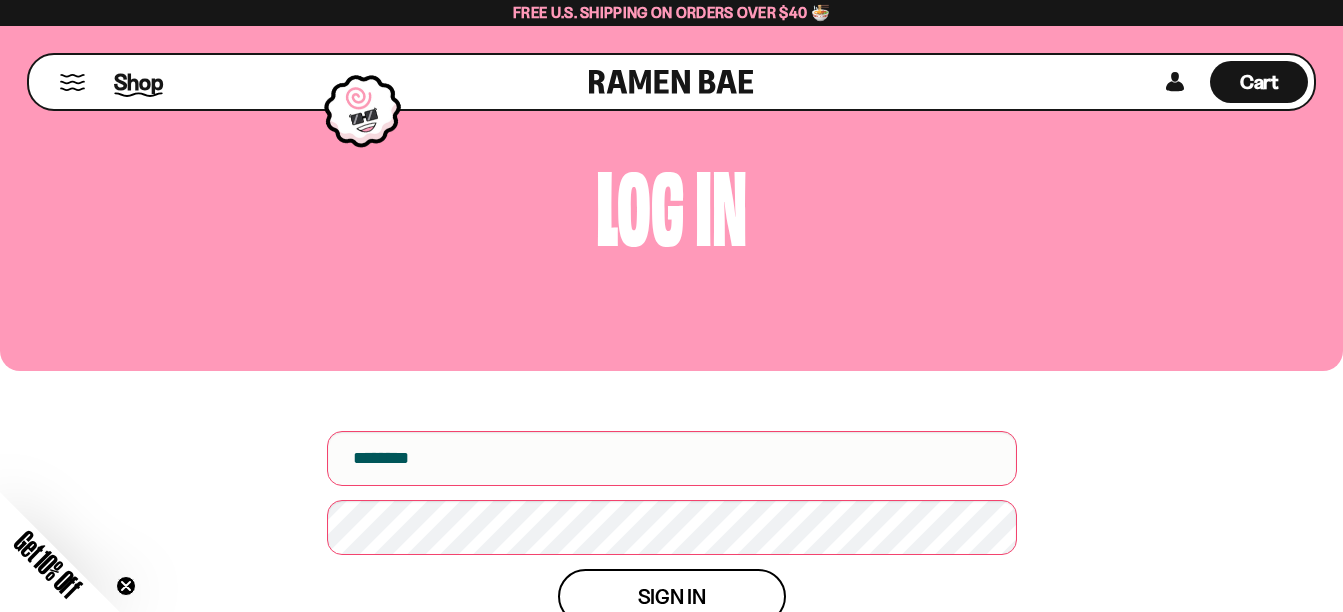 click on "Shop" at bounding box center [138, 82] 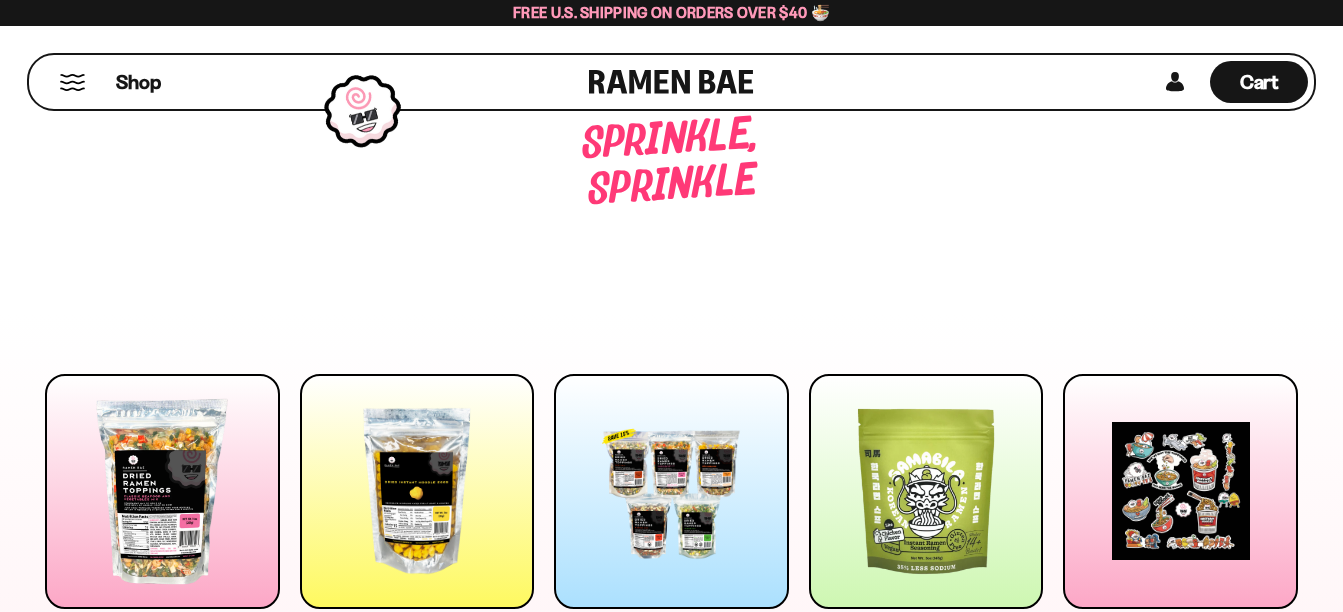 scroll, scrollTop: 0, scrollLeft: 0, axis: both 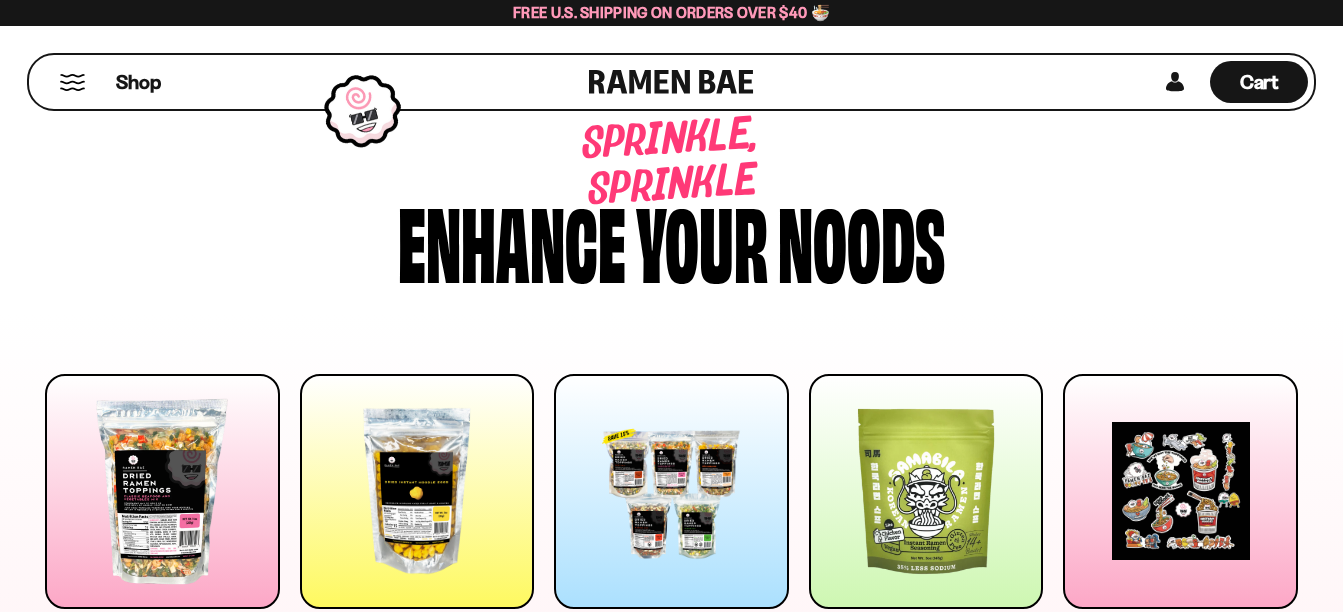 click on "Mixes
Single Toppings
Bundles" at bounding box center (671, 531) 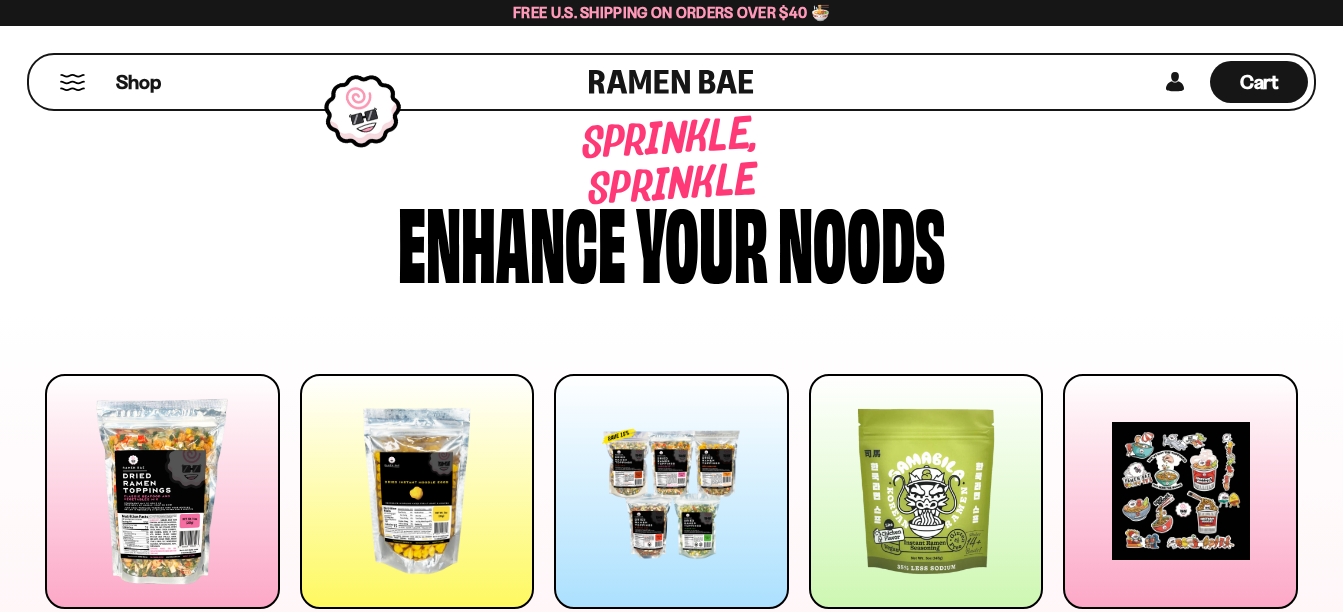 click on "Skip to content
Shop
About Us
FAQ
Contact Us
Account
Instagram
TikTok
Facebook" at bounding box center (671, 3605) 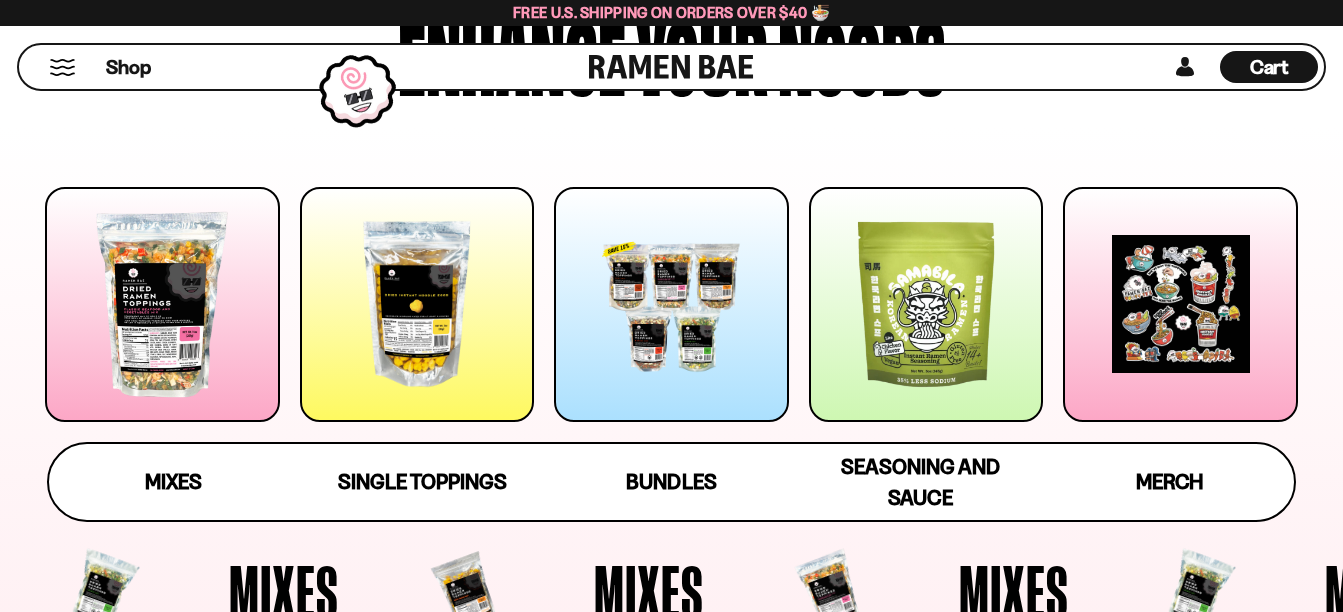 scroll, scrollTop: 373, scrollLeft: 0, axis: vertical 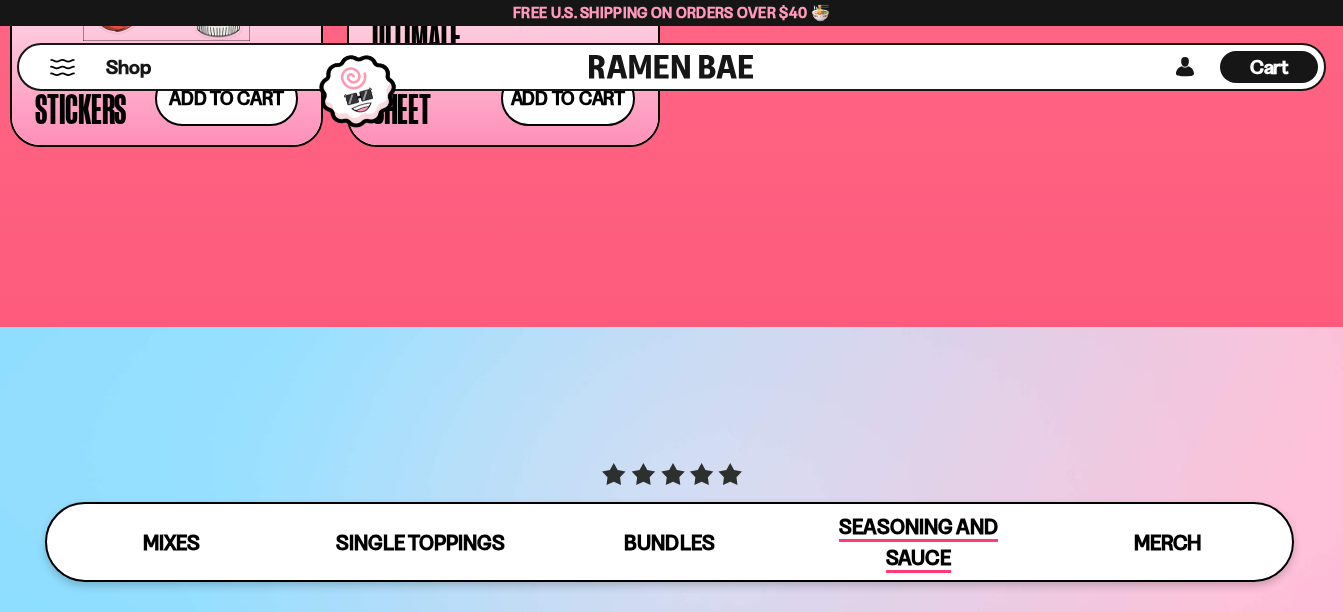 click on "Seasoning and Sauce" at bounding box center [918, 543] 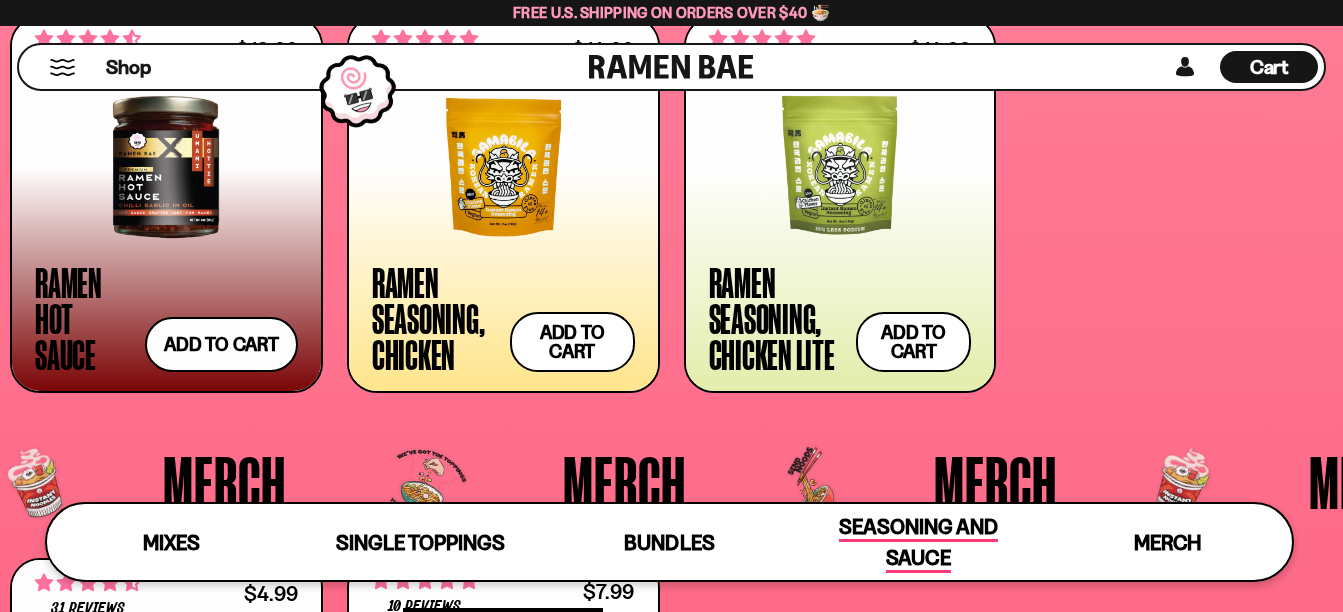 scroll, scrollTop: 4835, scrollLeft: 0, axis: vertical 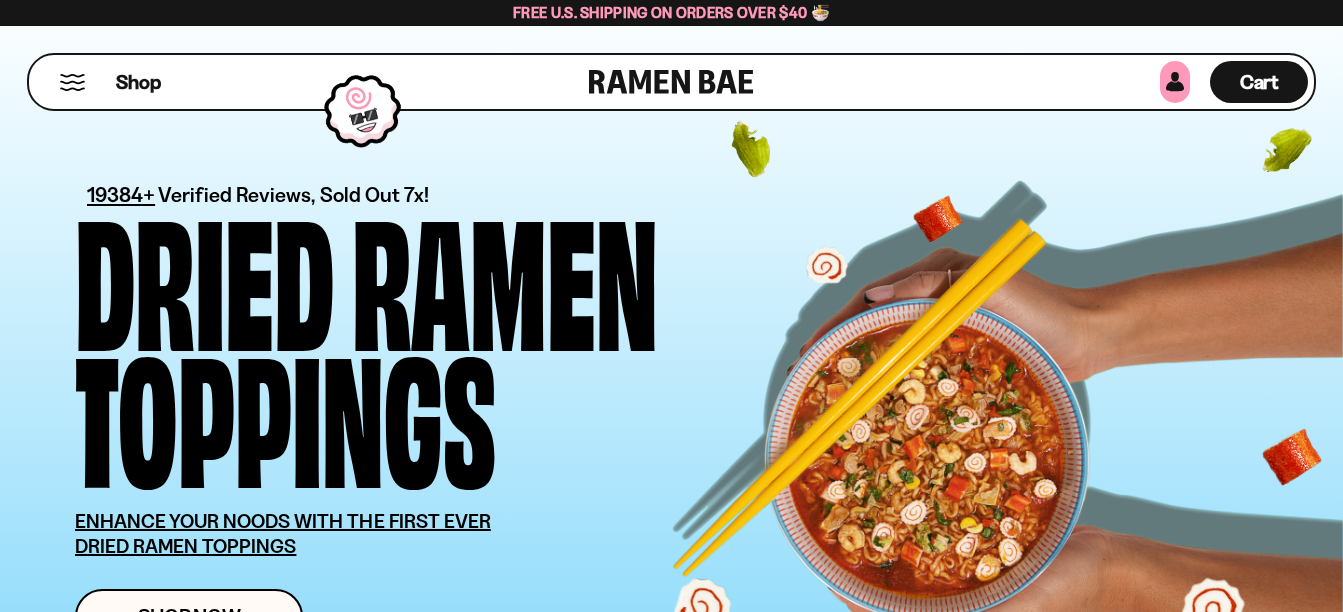 drag, startPoint x: 0, startPoint y: 0, endPoint x: 1181, endPoint y: 81, distance: 1183.7744 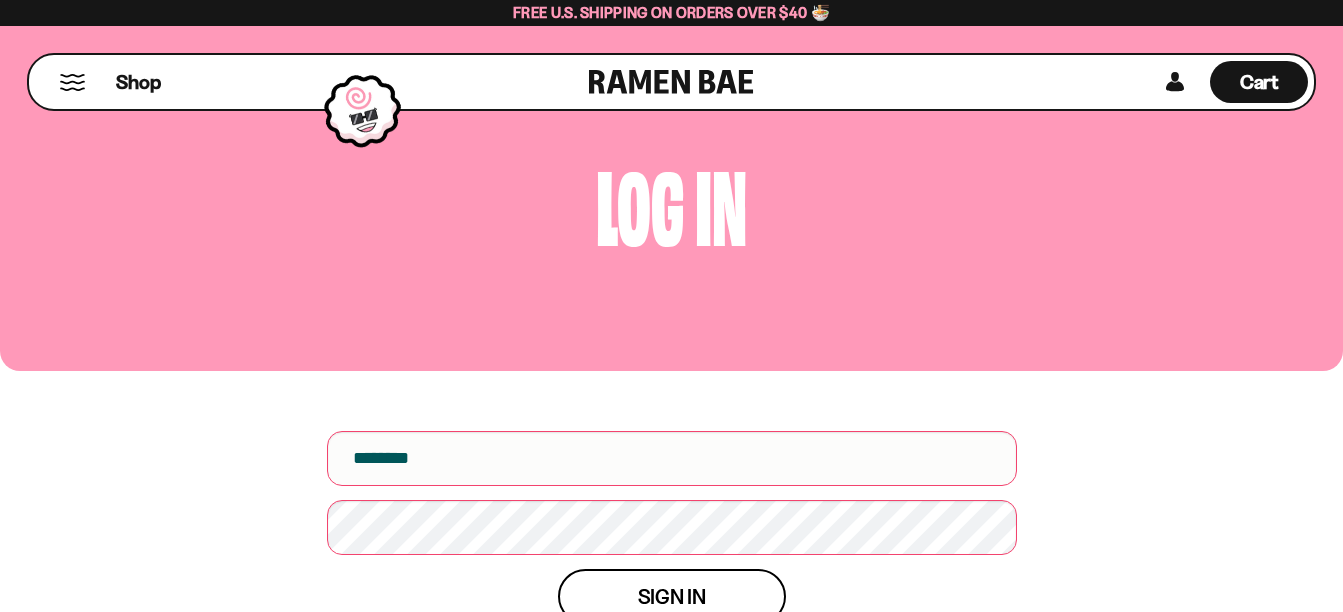 scroll, scrollTop: 0, scrollLeft: 0, axis: both 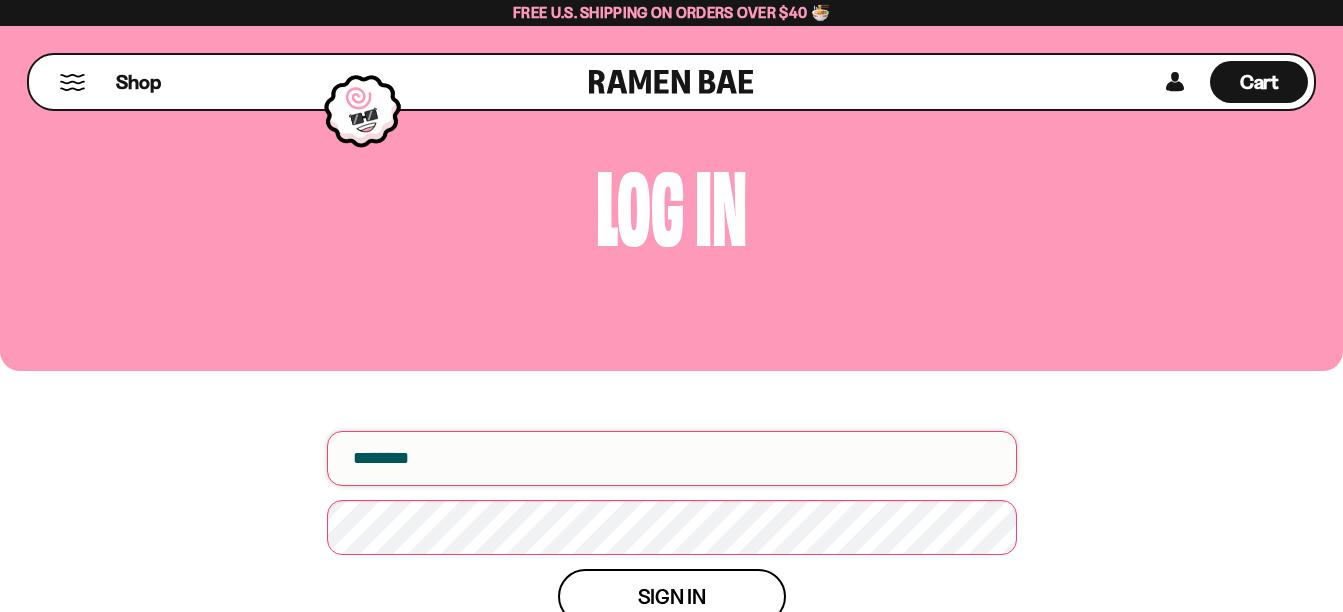 click at bounding box center (672, 458) 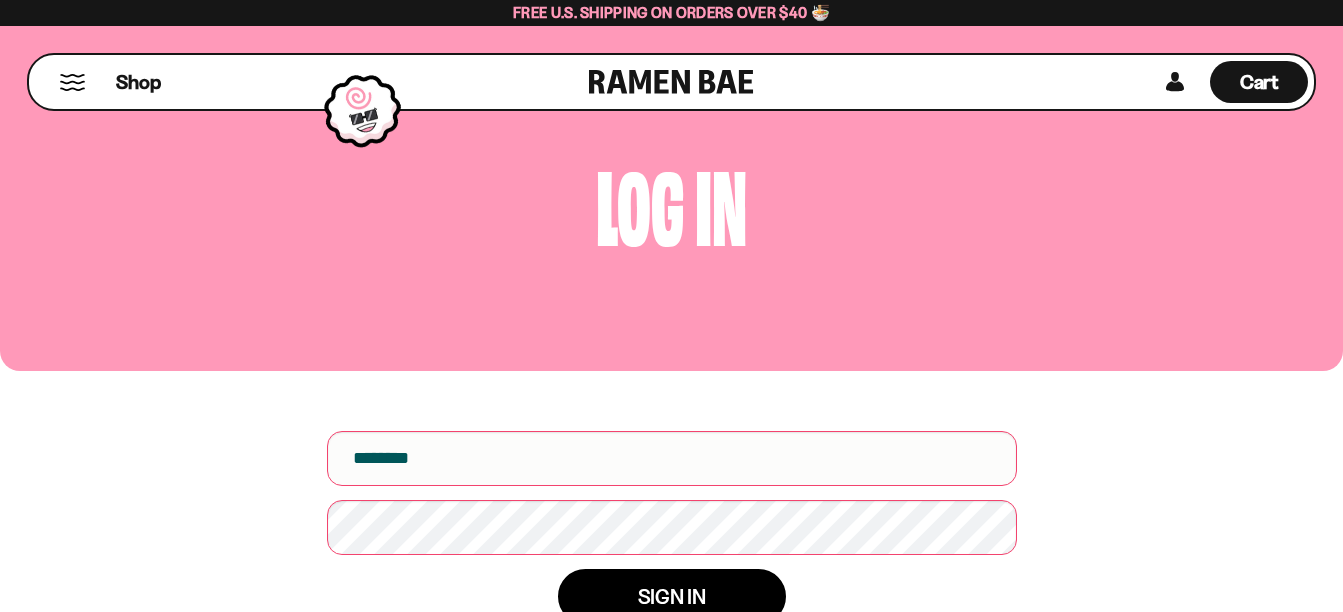 click on "Sign in" at bounding box center (672, 596) 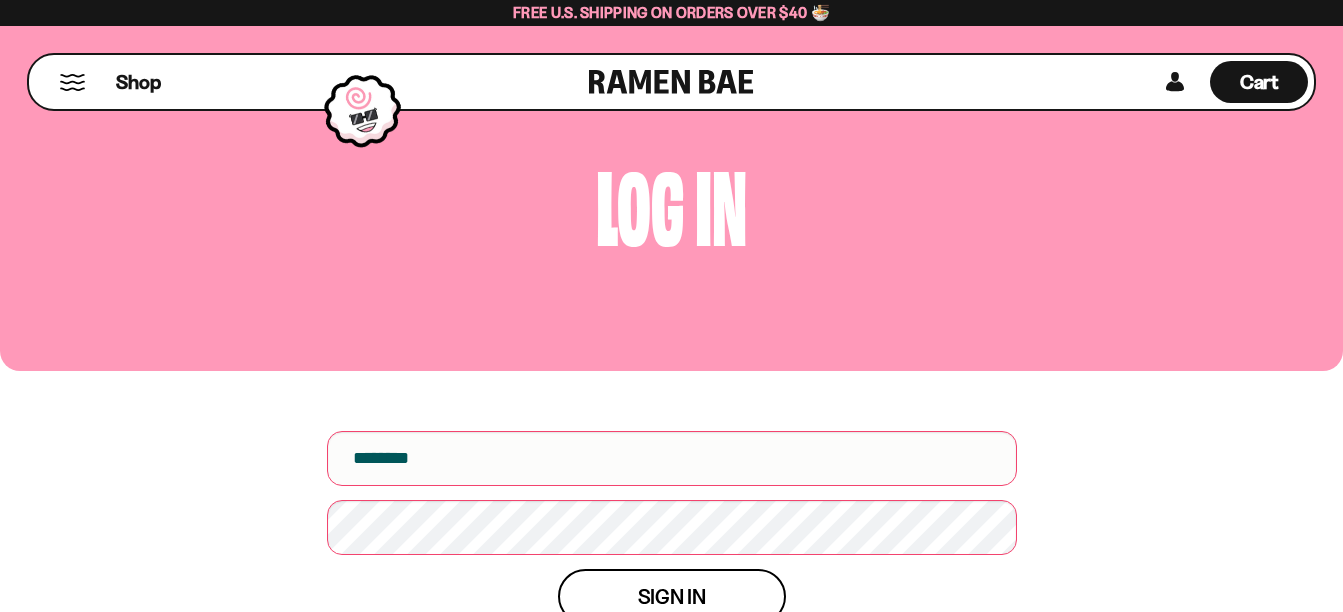 scroll, scrollTop: 0, scrollLeft: 0, axis: both 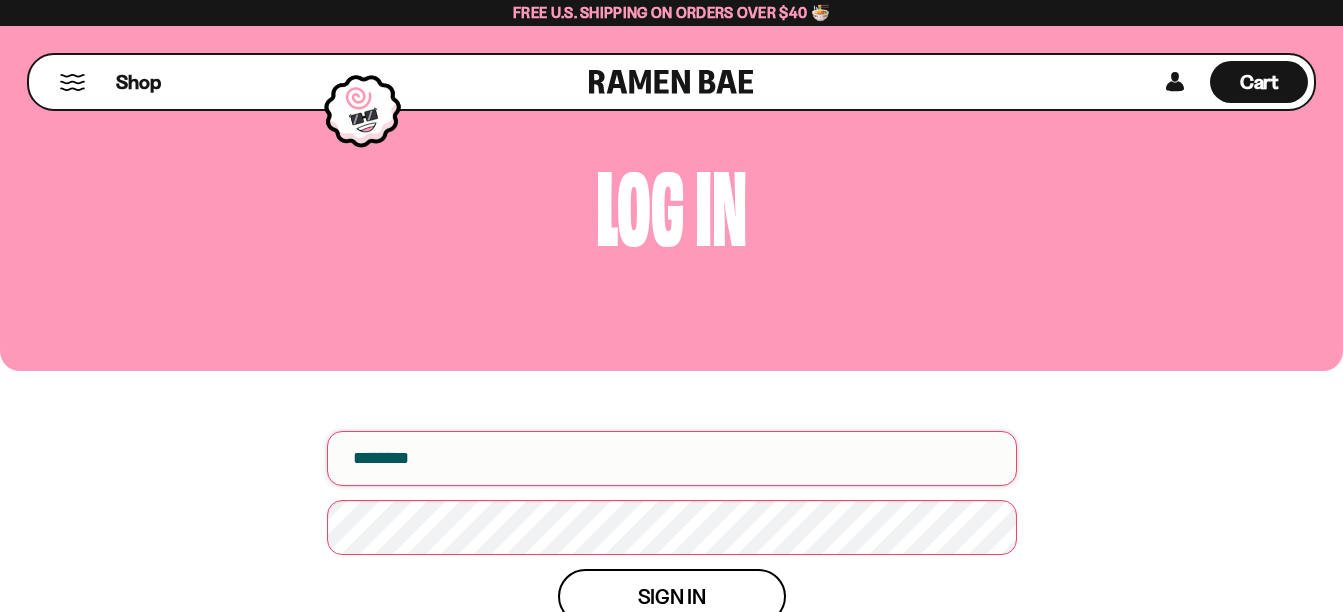 click at bounding box center (672, 458) 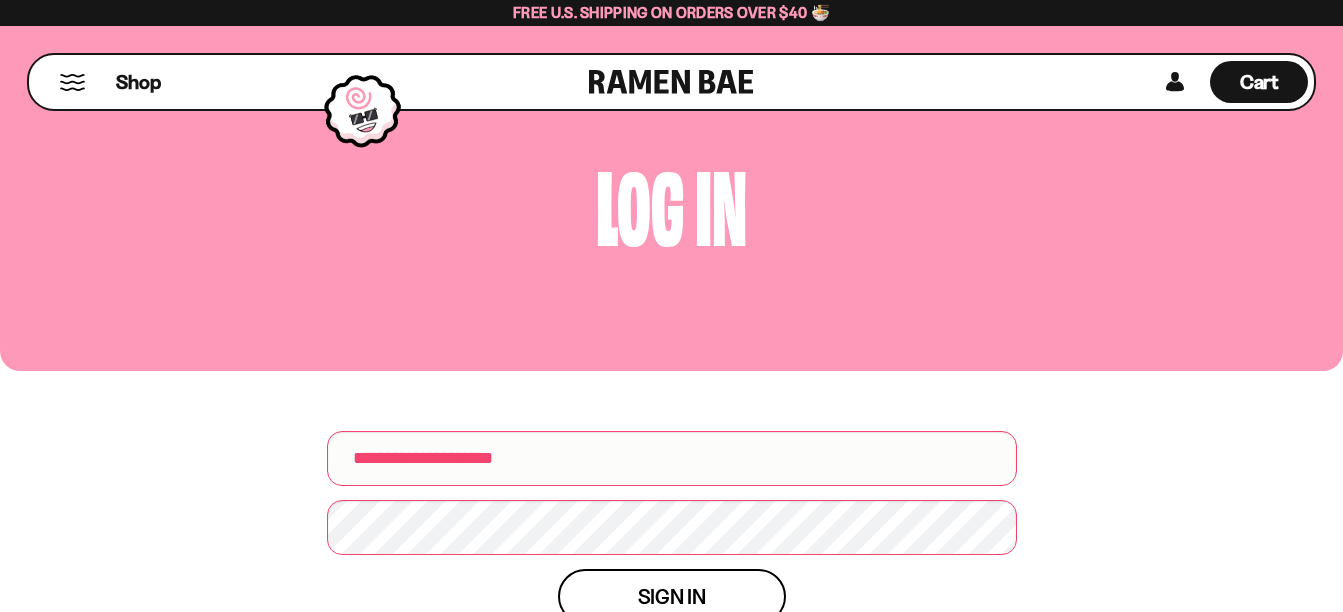 click on "Privacy Terms" at bounding box center [671, 1396] 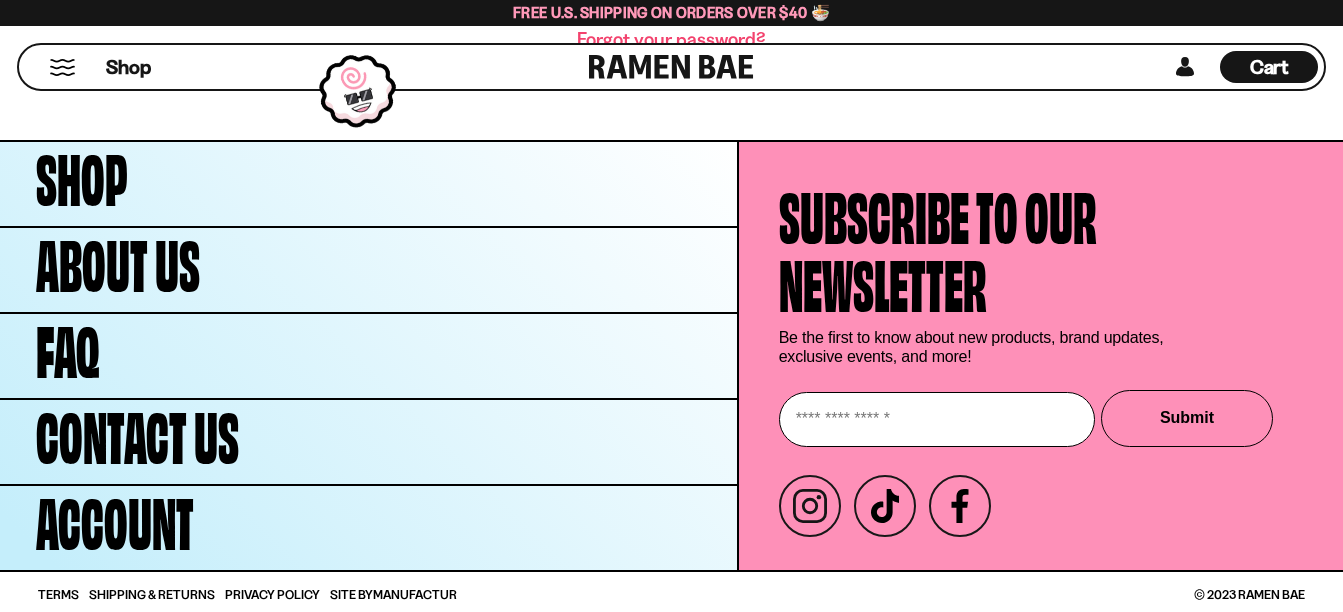 scroll, scrollTop: 657, scrollLeft: 0, axis: vertical 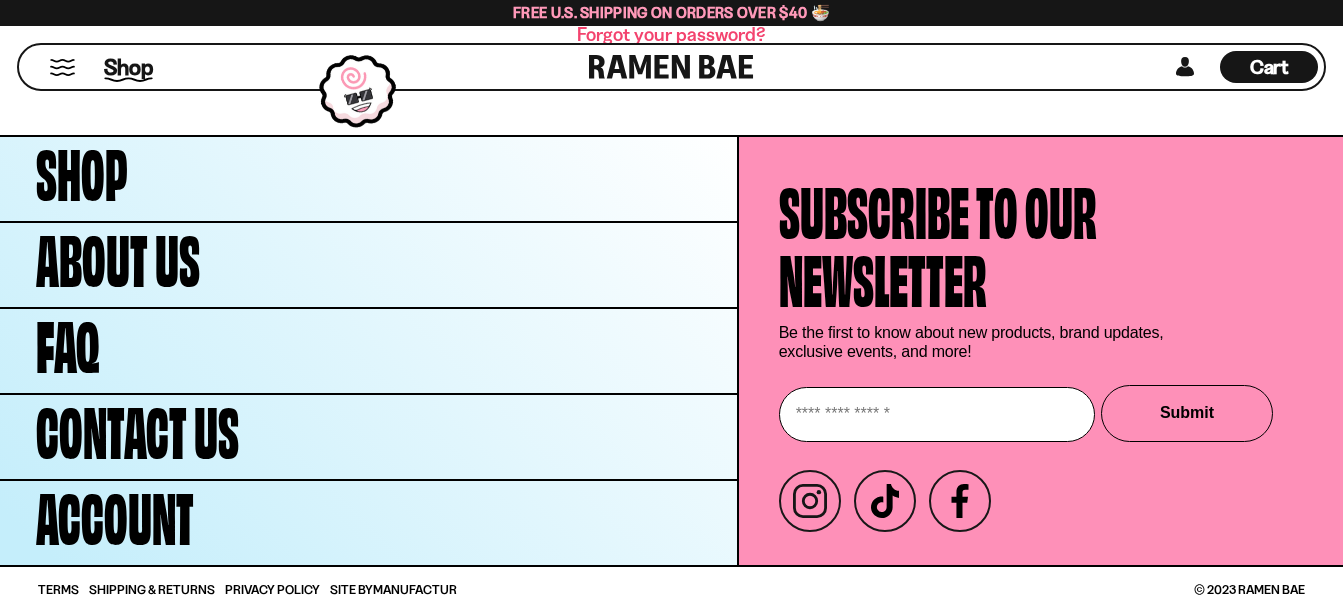 click on "Shop" at bounding box center (128, 67) 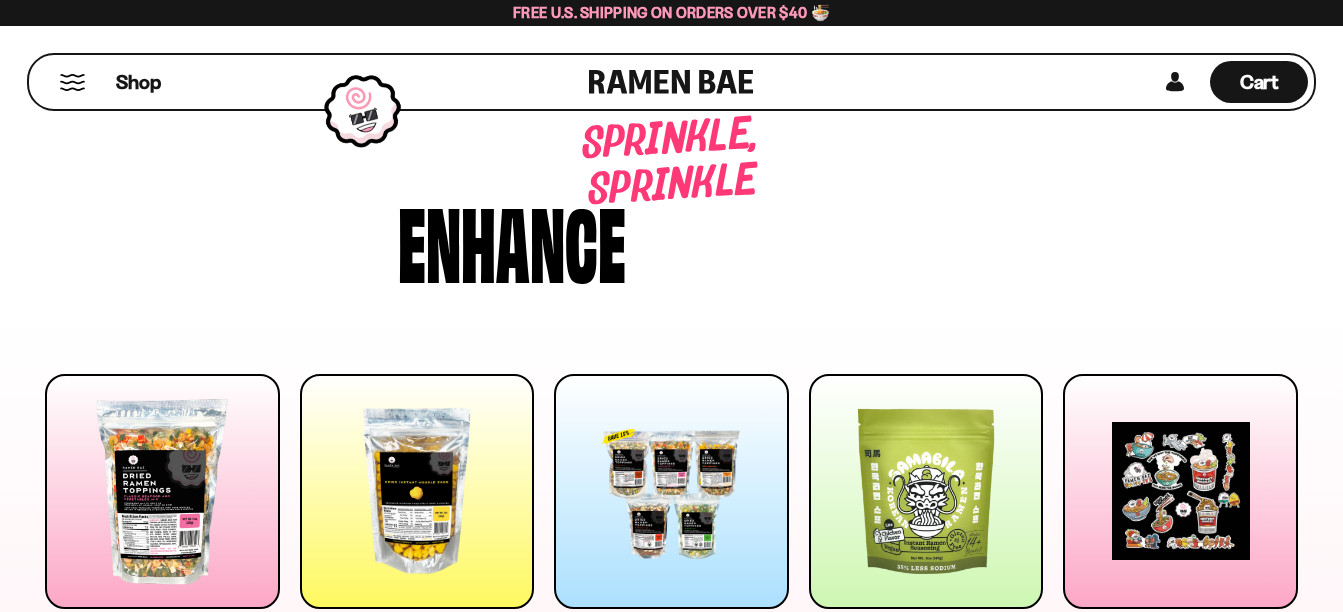 scroll, scrollTop: 0, scrollLeft: 0, axis: both 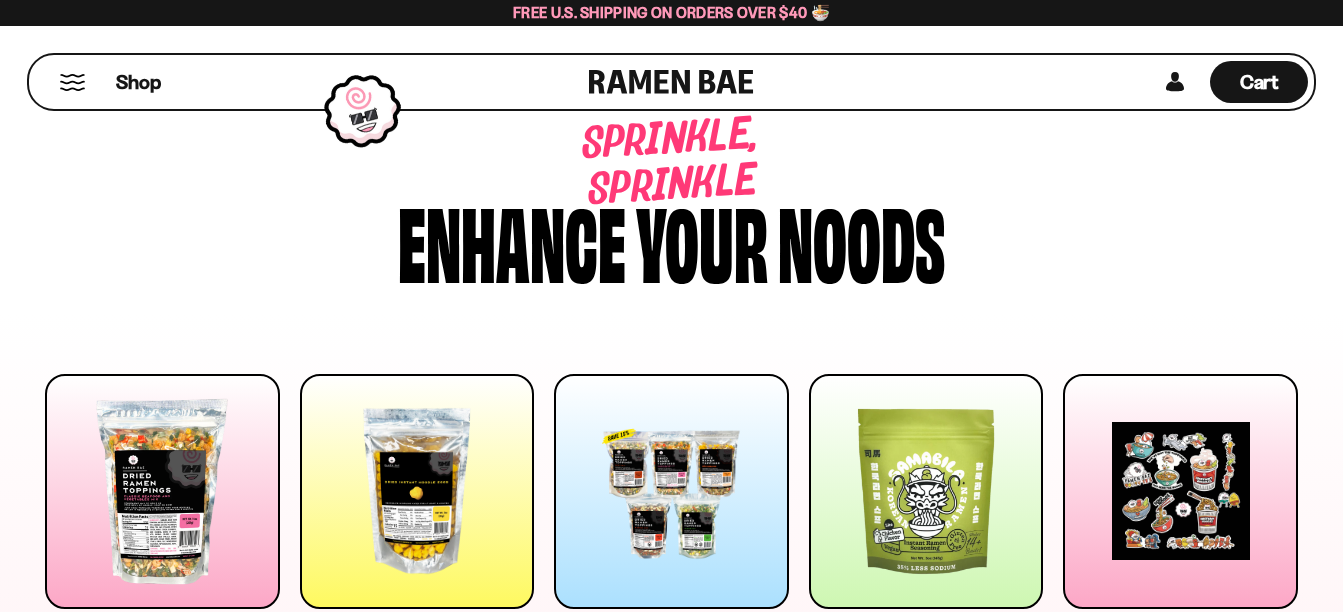 click at bounding box center (671, 491) 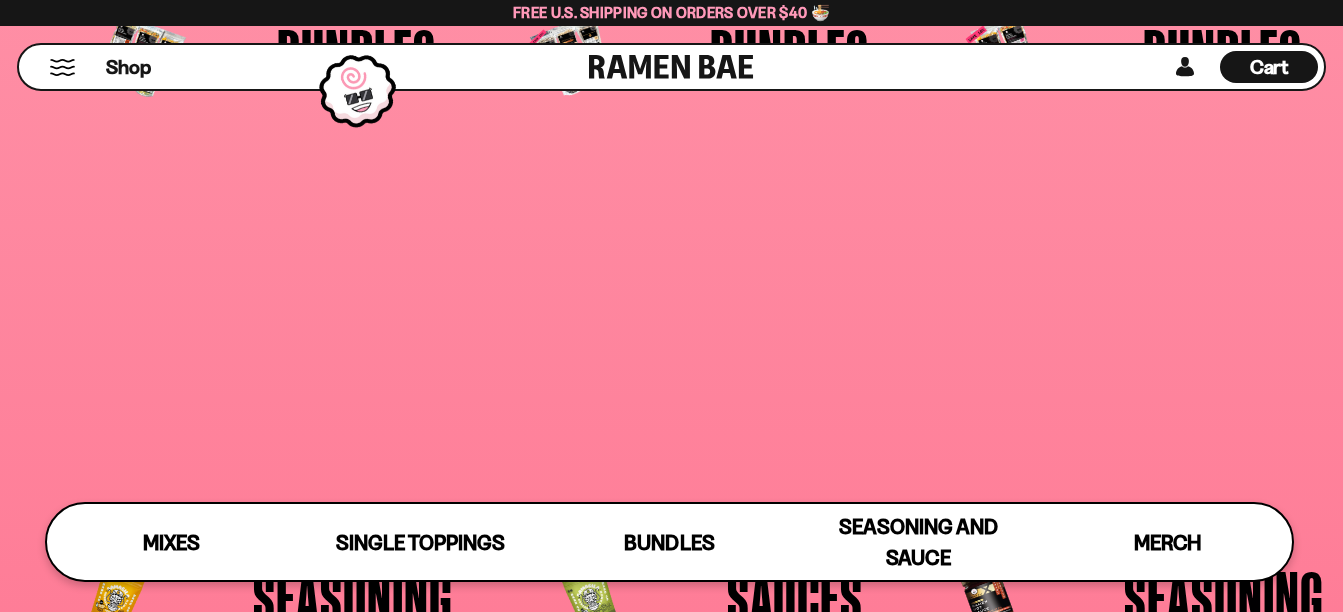 scroll, scrollTop: 4319, scrollLeft: 0, axis: vertical 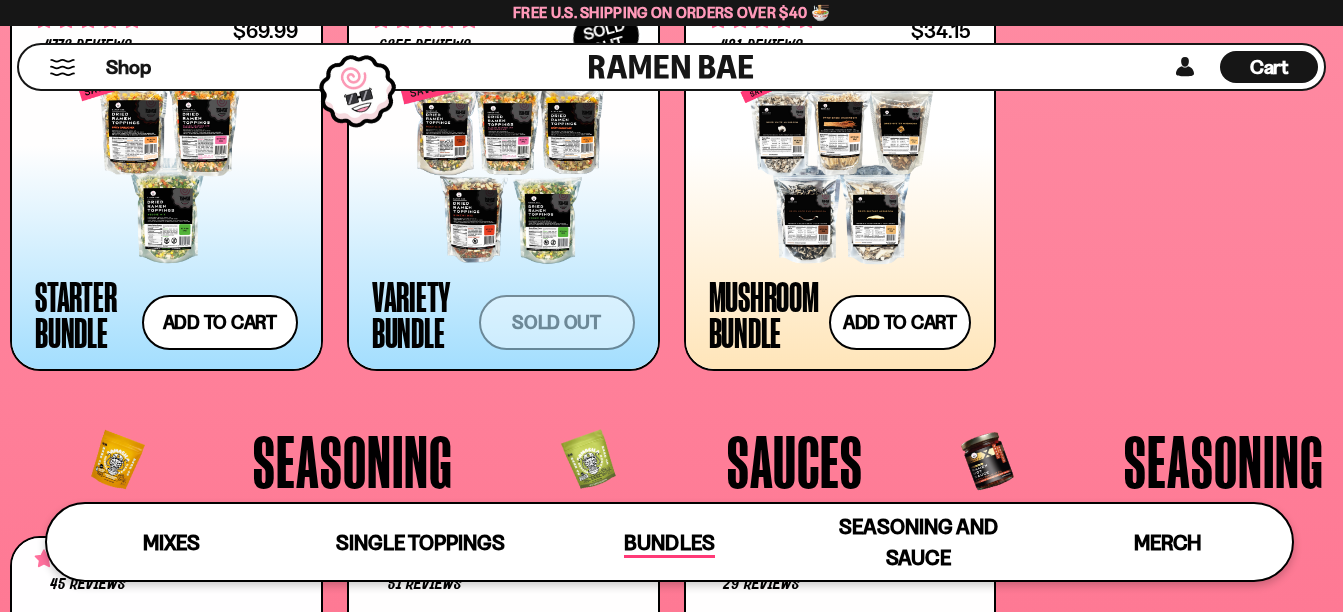 click on "Bundles" at bounding box center (669, 542) 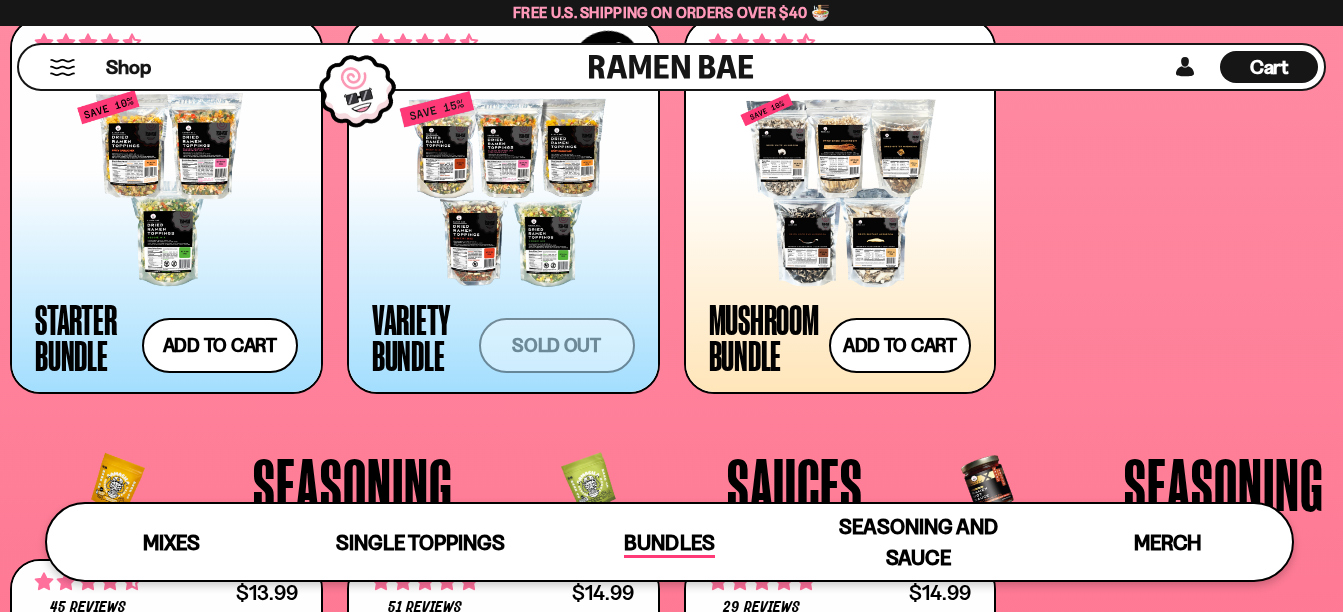 scroll, scrollTop: 4294, scrollLeft: 0, axis: vertical 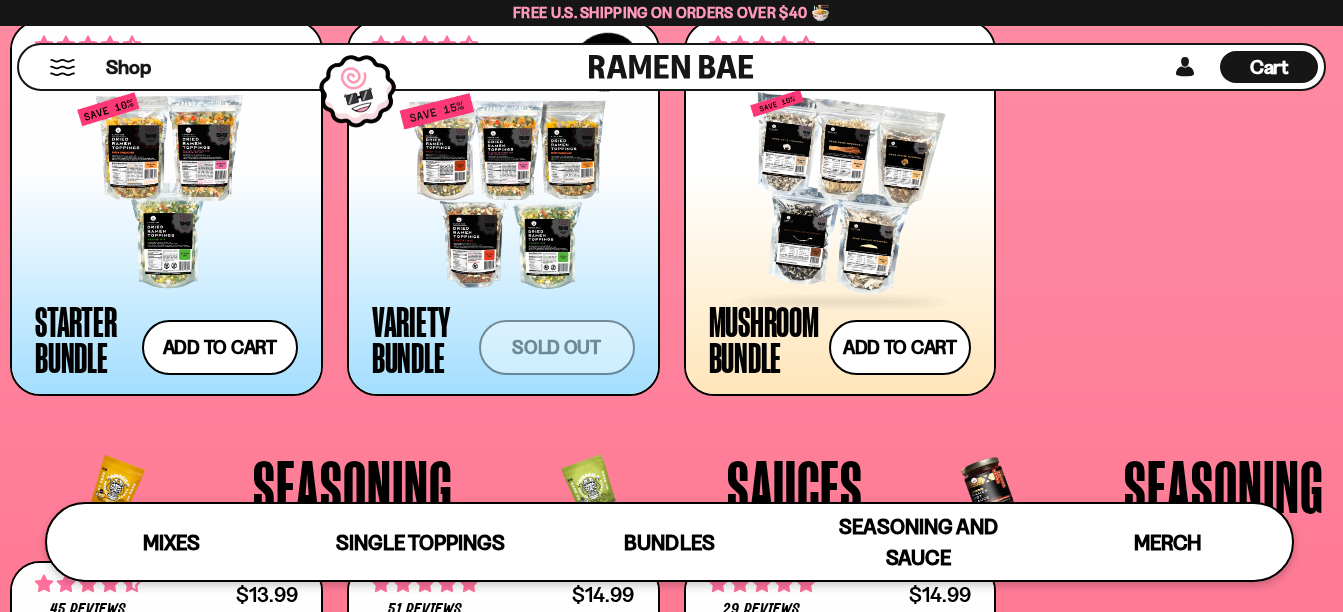 click at bounding box center [840, 191] 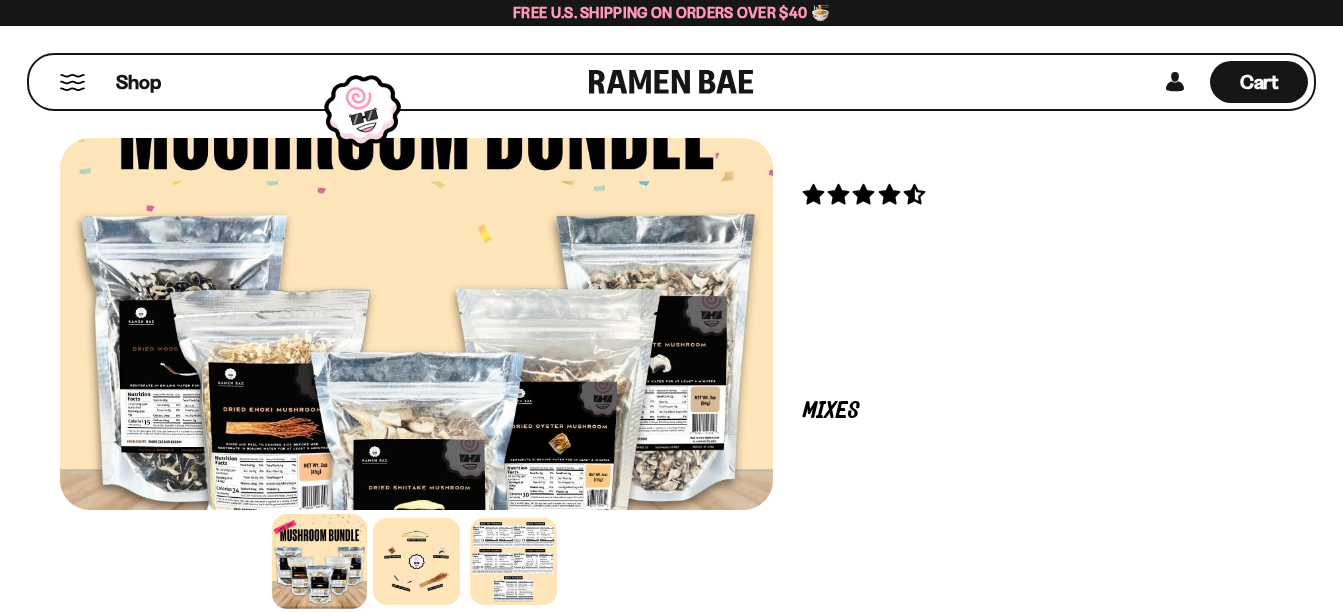 scroll, scrollTop: 0, scrollLeft: 0, axis: both 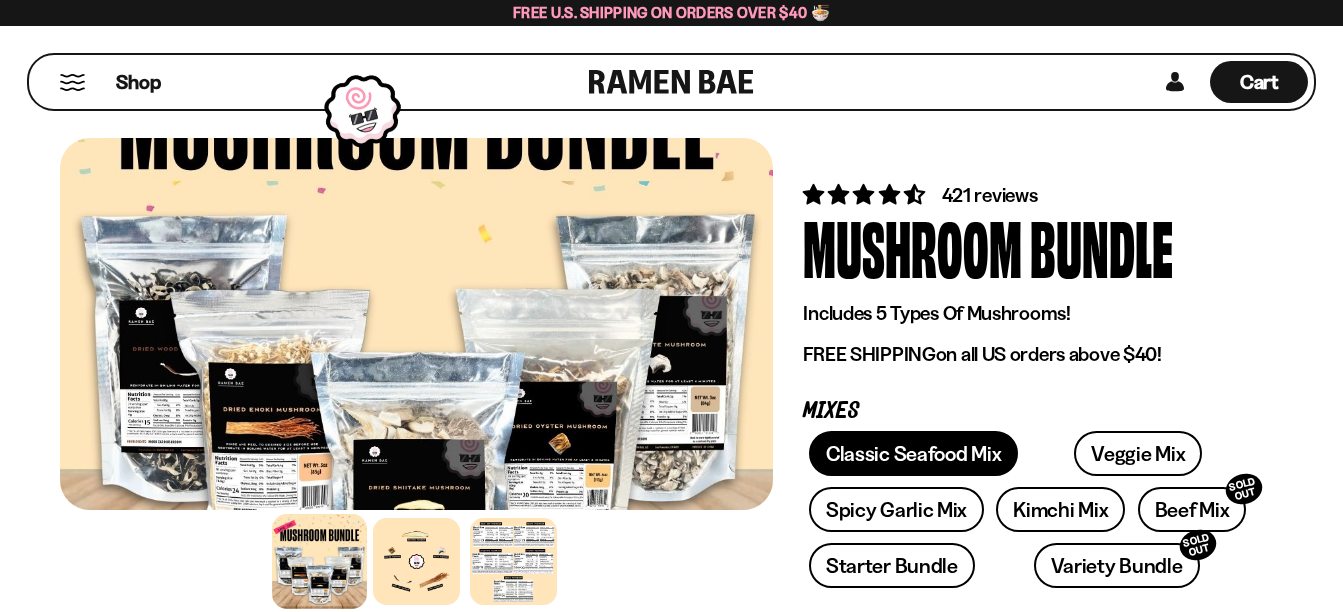 click on "Classic Seafood Mix" at bounding box center [913, 453] 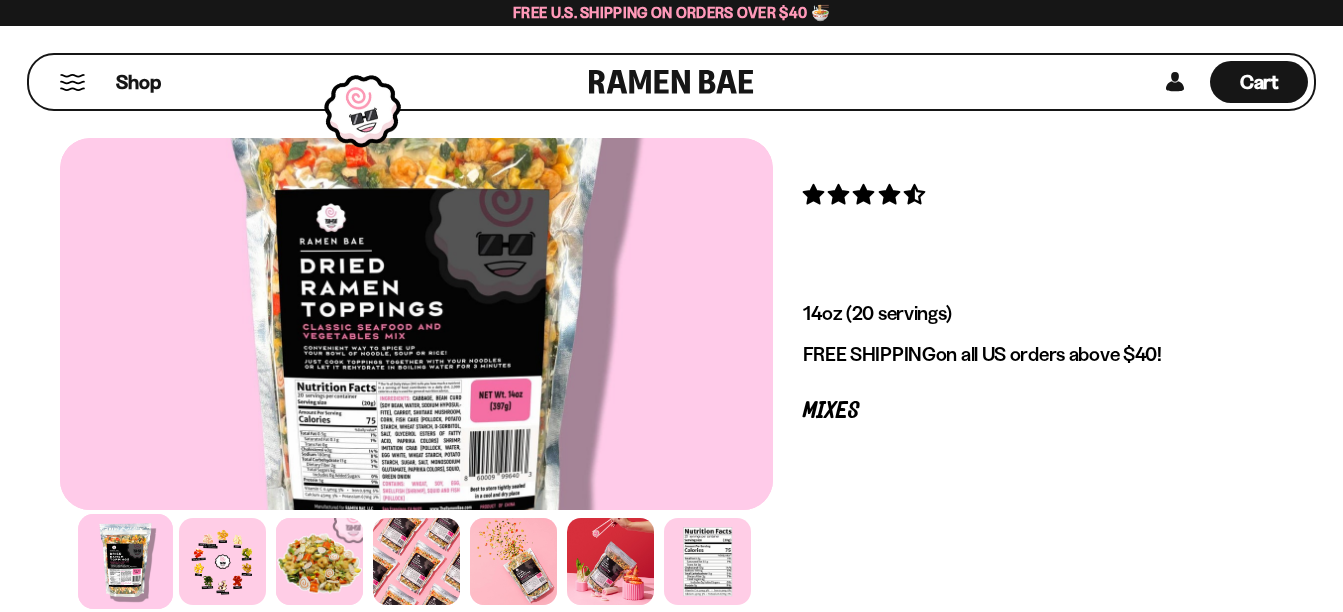scroll, scrollTop: 0, scrollLeft: 0, axis: both 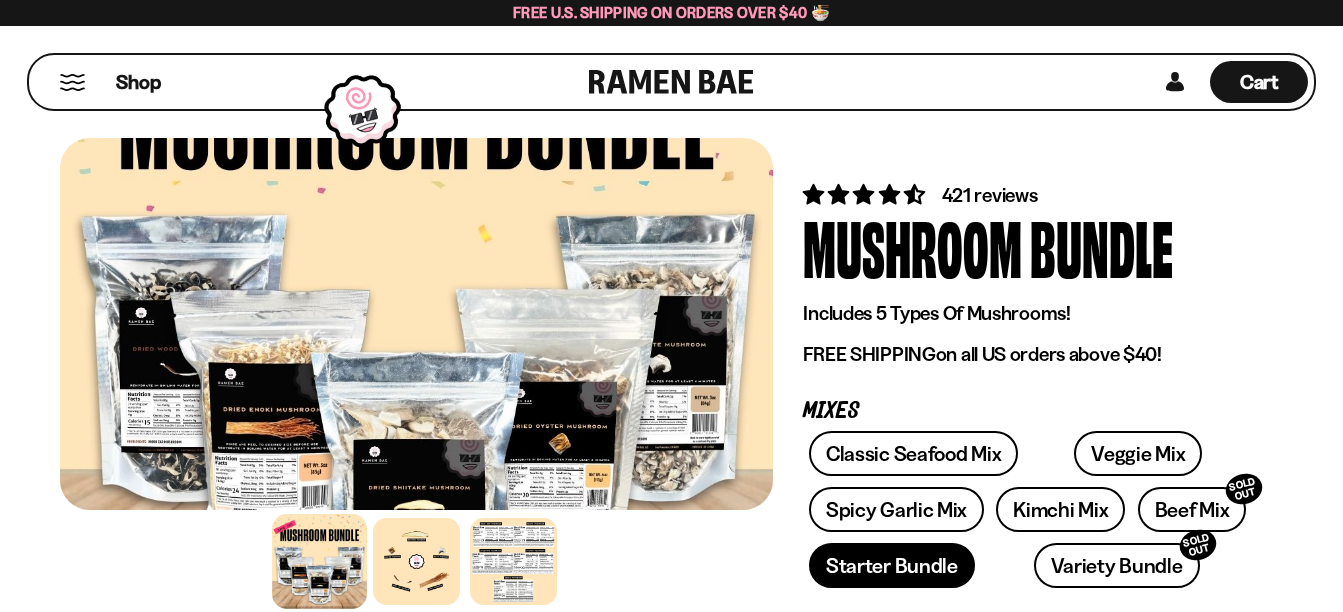 click on "Starter Bundle" at bounding box center [892, 565] 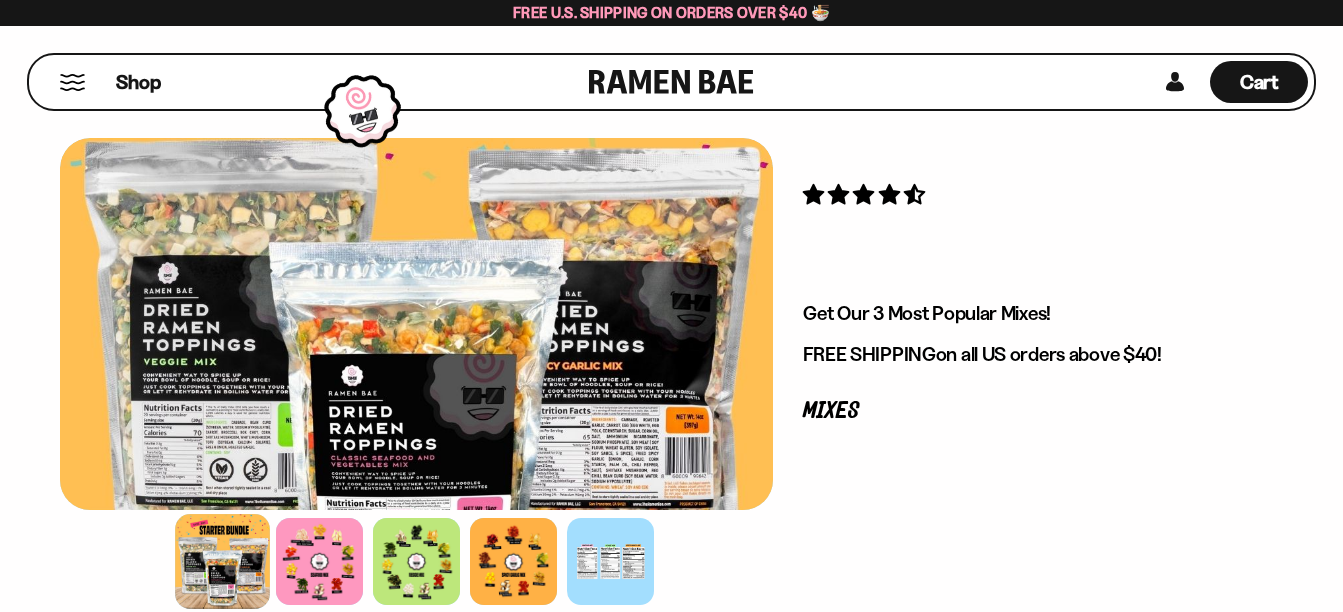 scroll, scrollTop: 0, scrollLeft: 0, axis: both 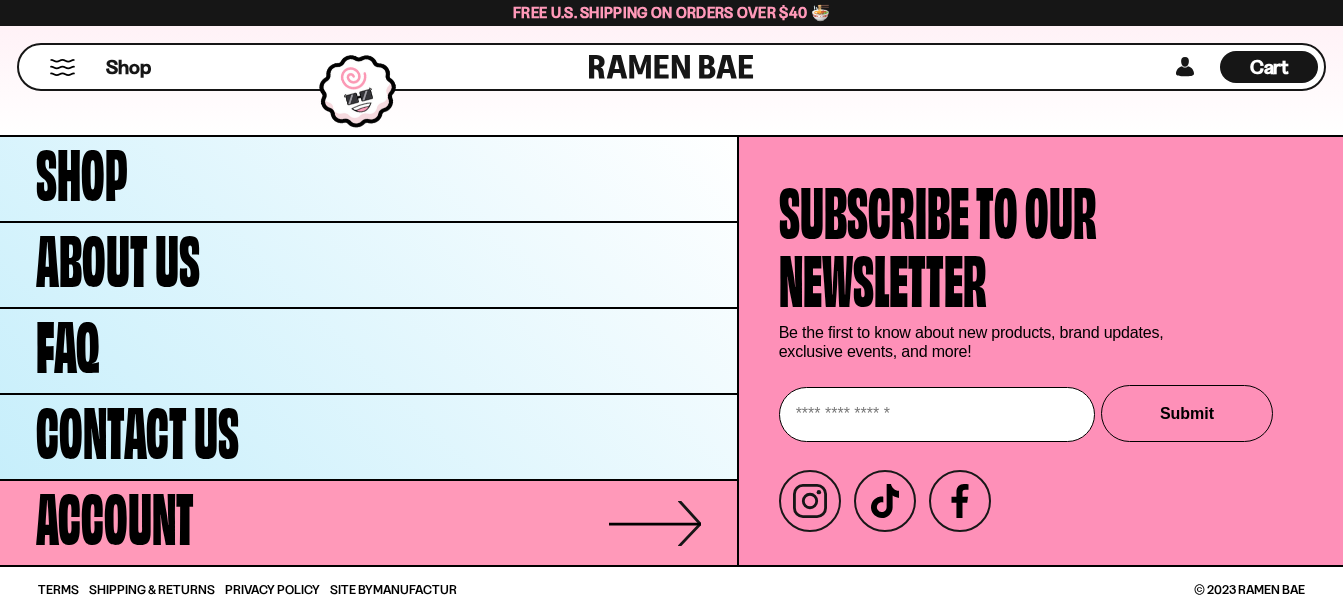 click on "Account" at bounding box center (115, 513) 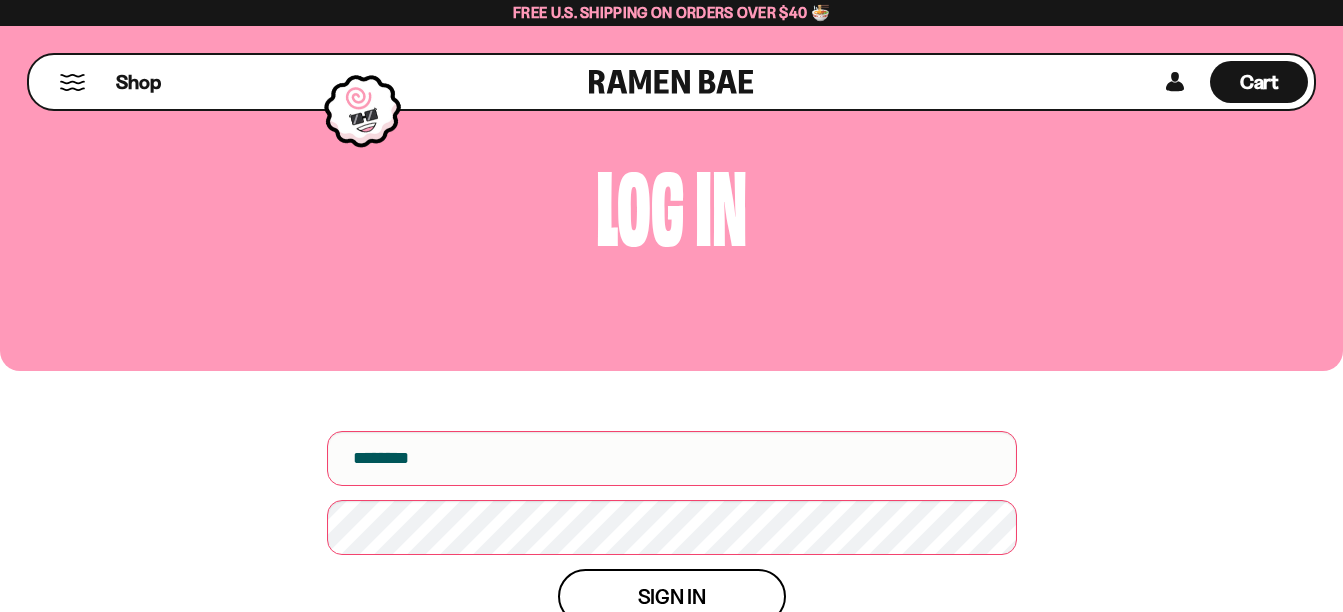 scroll, scrollTop: 0, scrollLeft: 0, axis: both 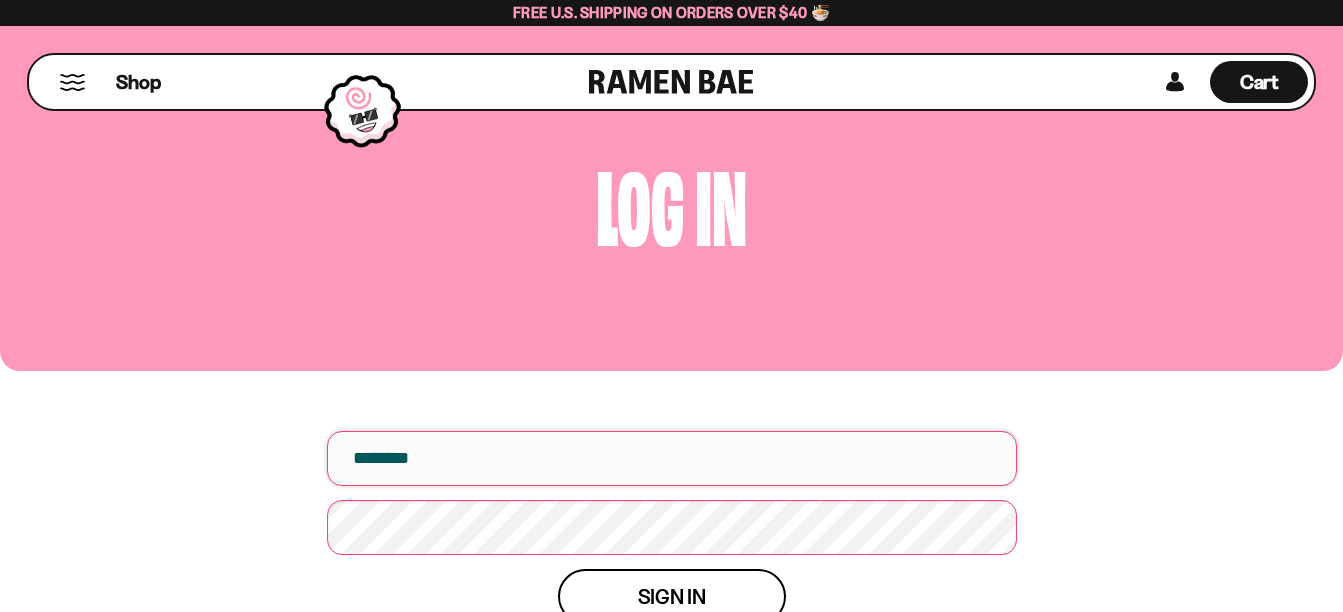 click at bounding box center [672, 458] 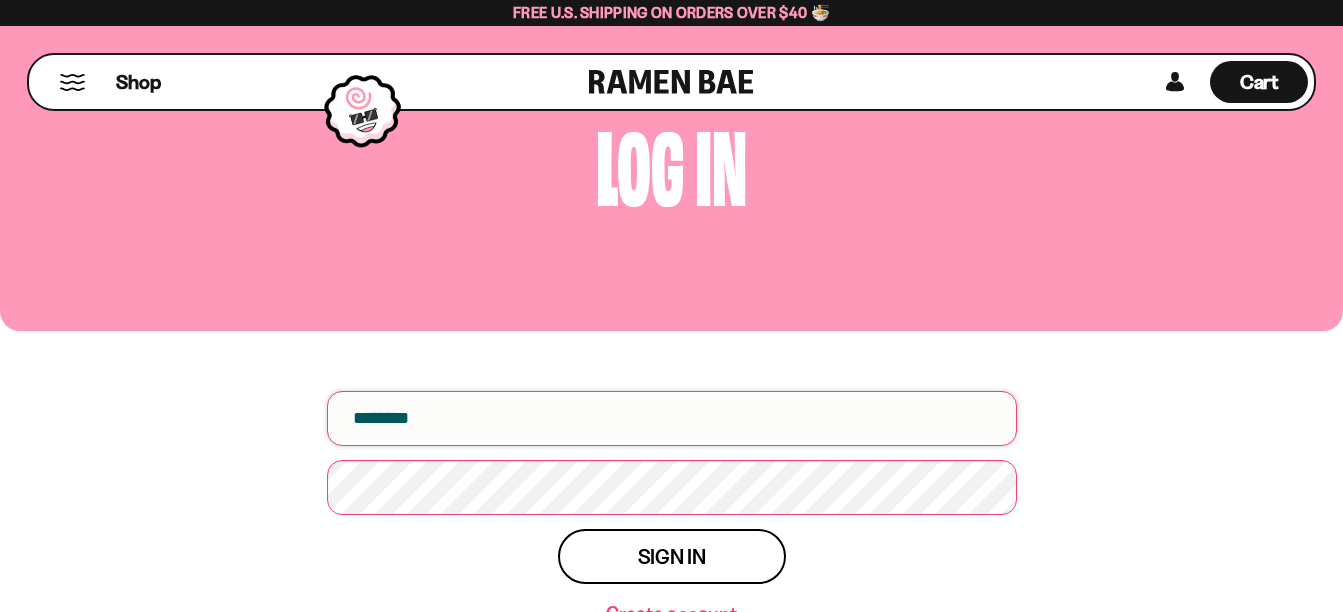 scroll, scrollTop: 213, scrollLeft: 0, axis: vertical 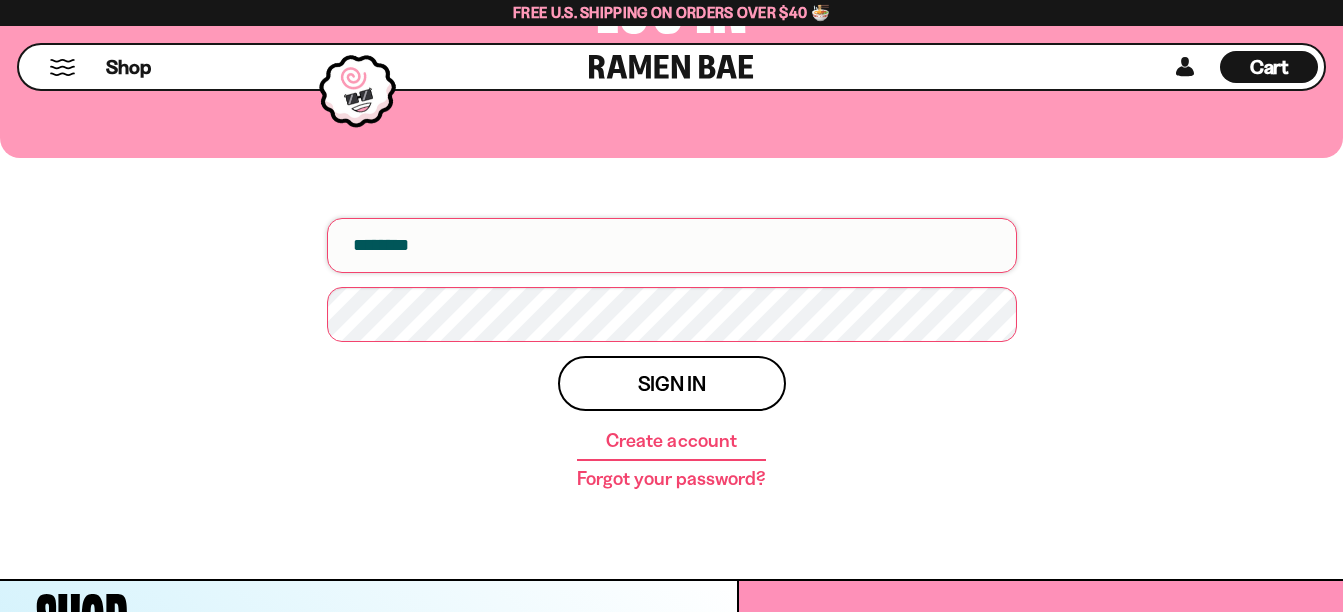 click at bounding box center [672, 245] 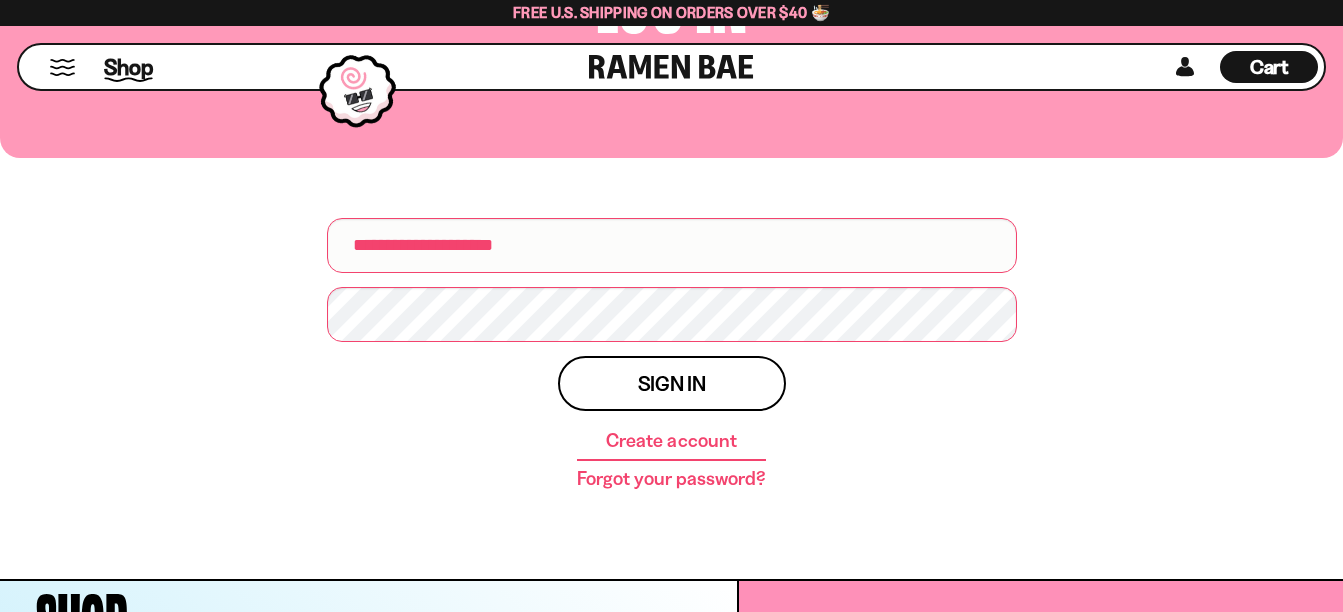 click on "Shop" at bounding box center [128, 67] 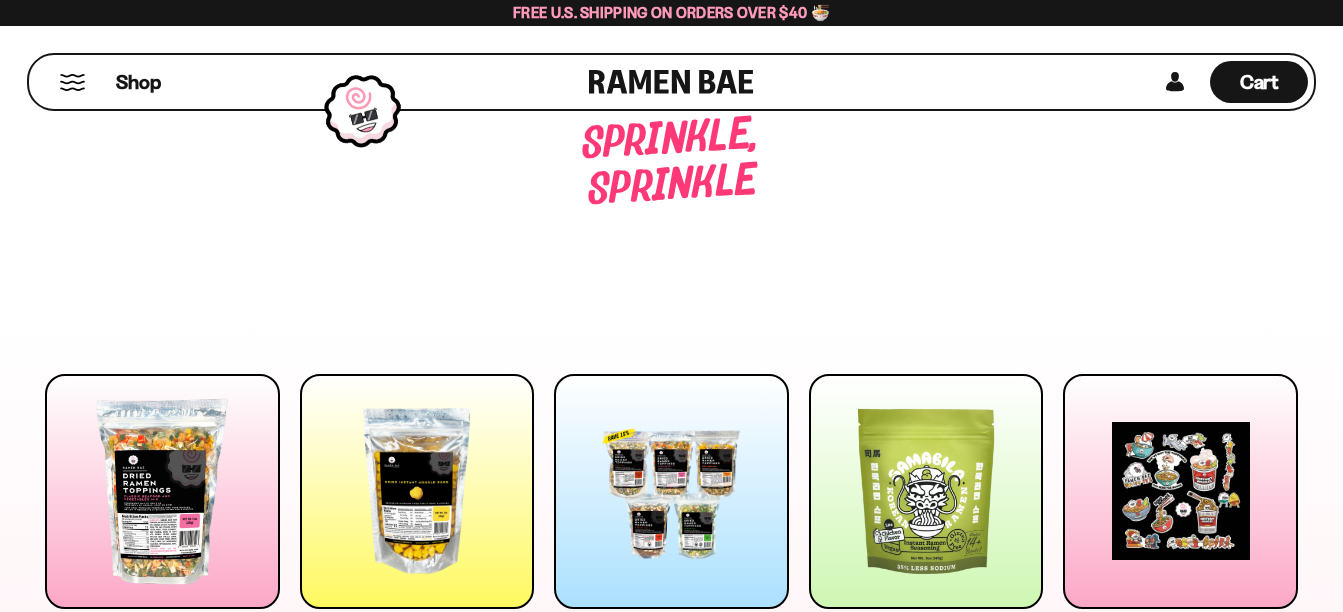 scroll, scrollTop: 0, scrollLeft: 0, axis: both 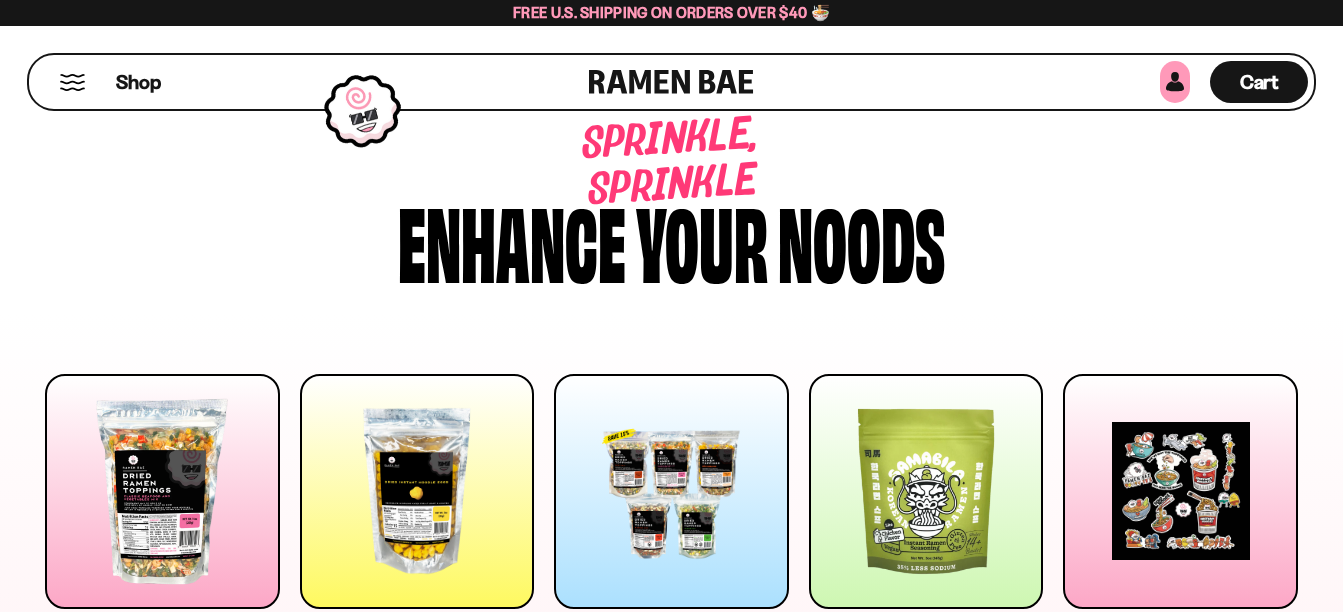 click at bounding box center (1175, 82) 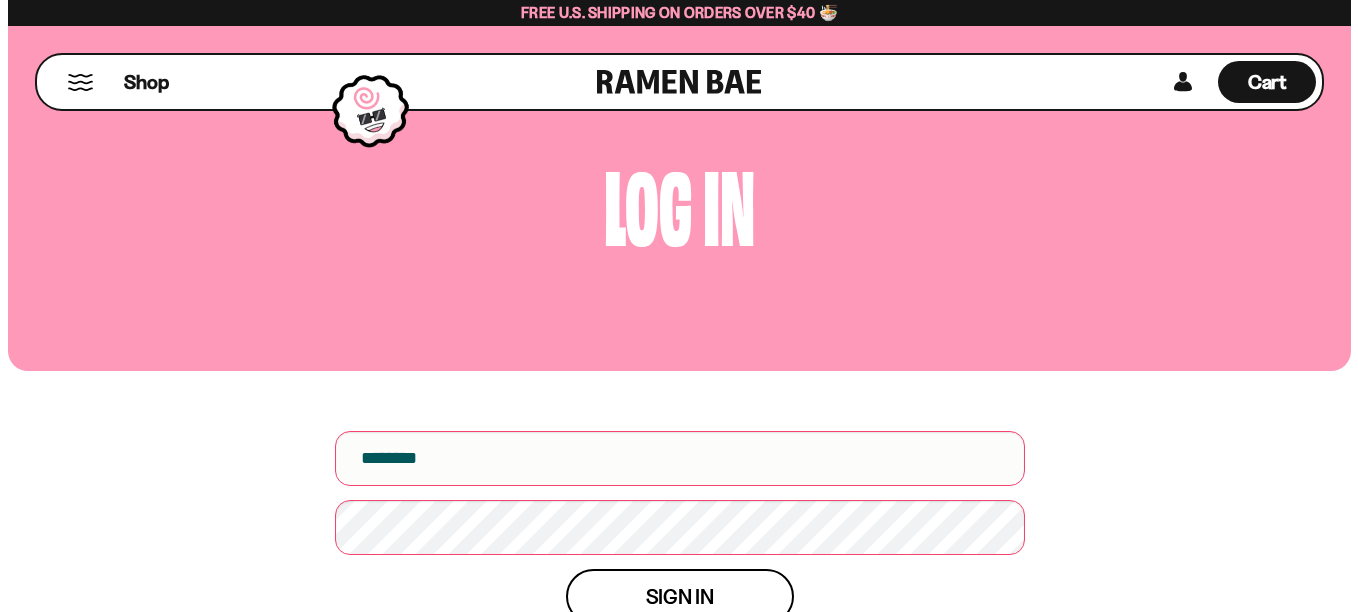 scroll, scrollTop: 0, scrollLeft: 0, axis: both 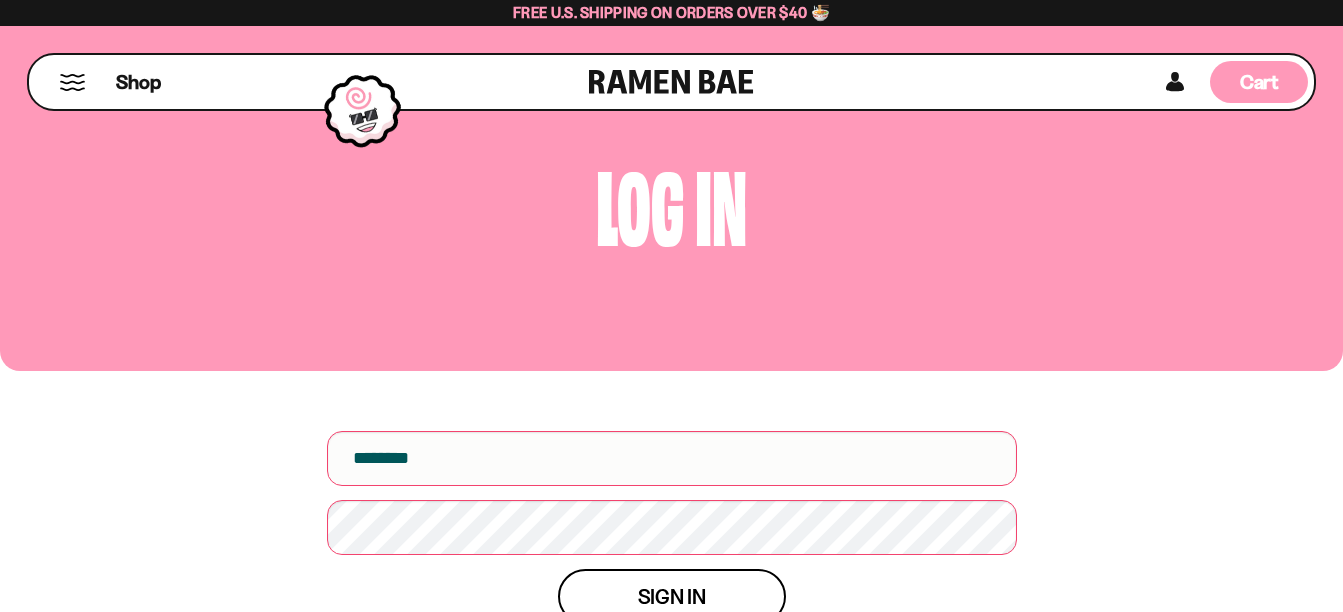 click on "Cart
D0381C2F-513E-4F90-8A41-6F0A75DCBAAA" at bounding box center [1259, 82] 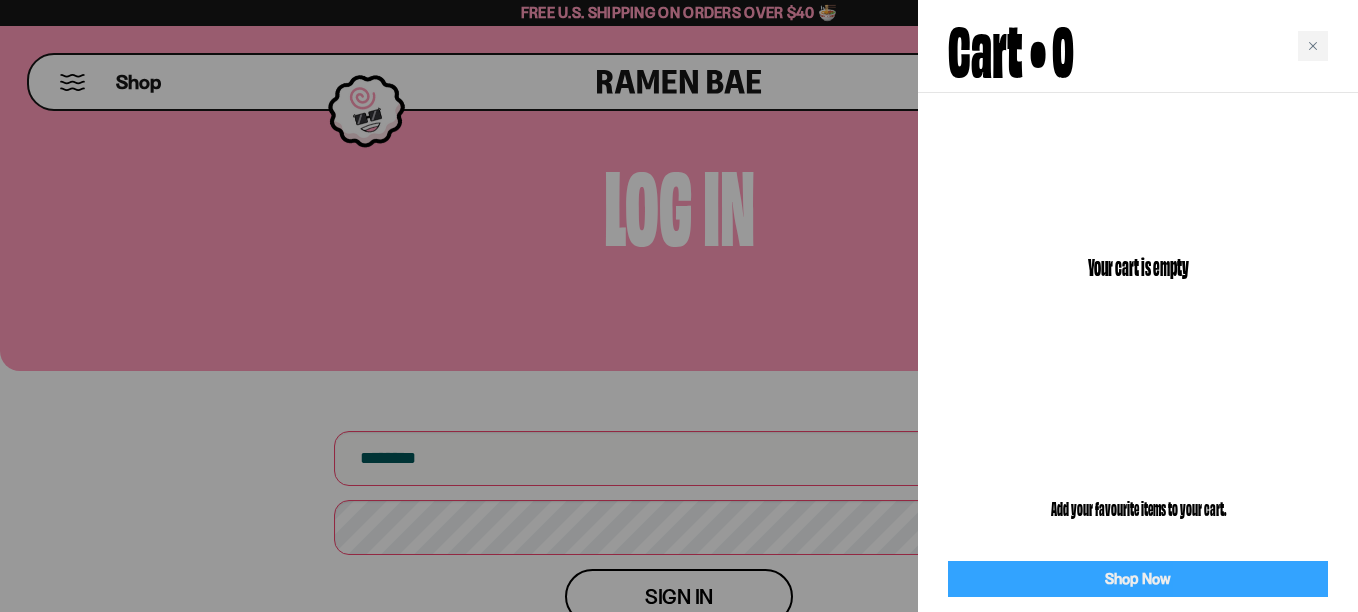 click on "Shop Now" at bounding box center [1138, 579] 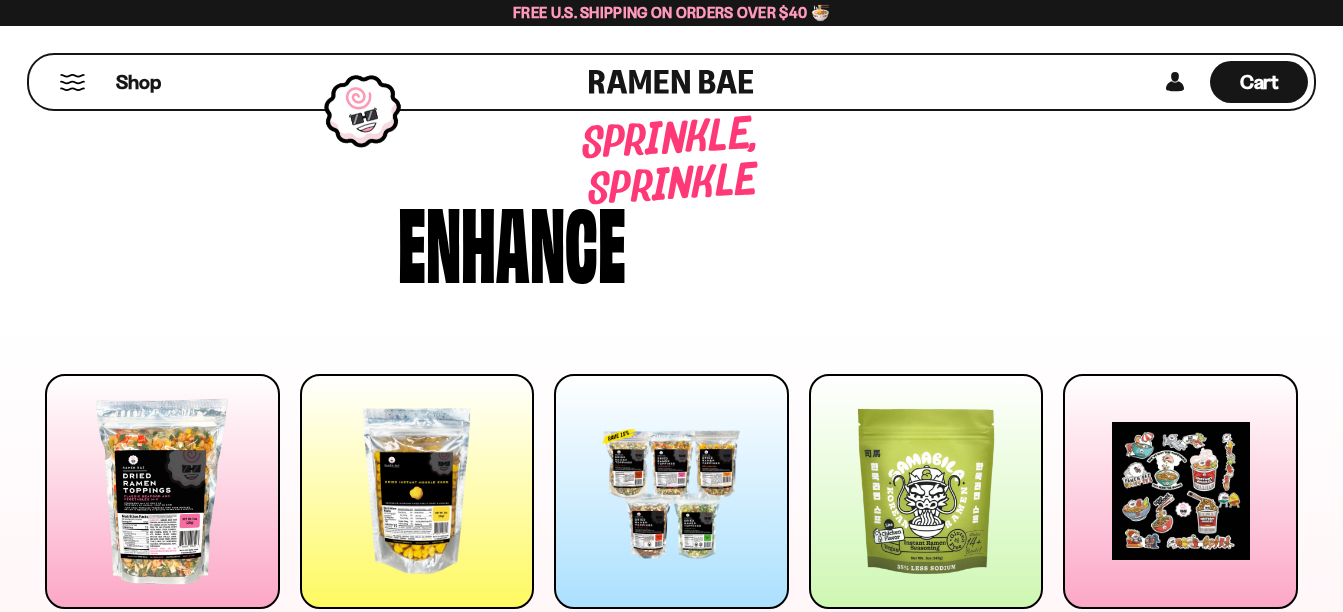 scroll, scrollTop: 0, scrollLeft: 0, axis: both 